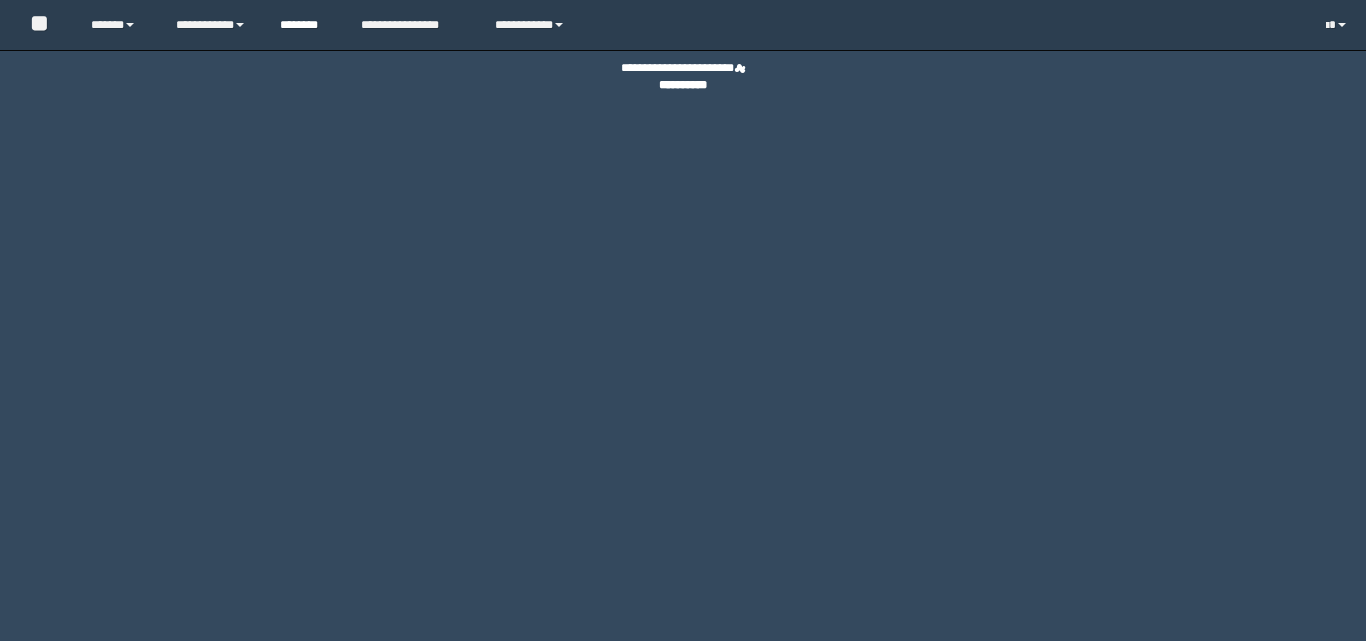 scroll, scrollTop: 0, scrollLeft: 0, axis: both 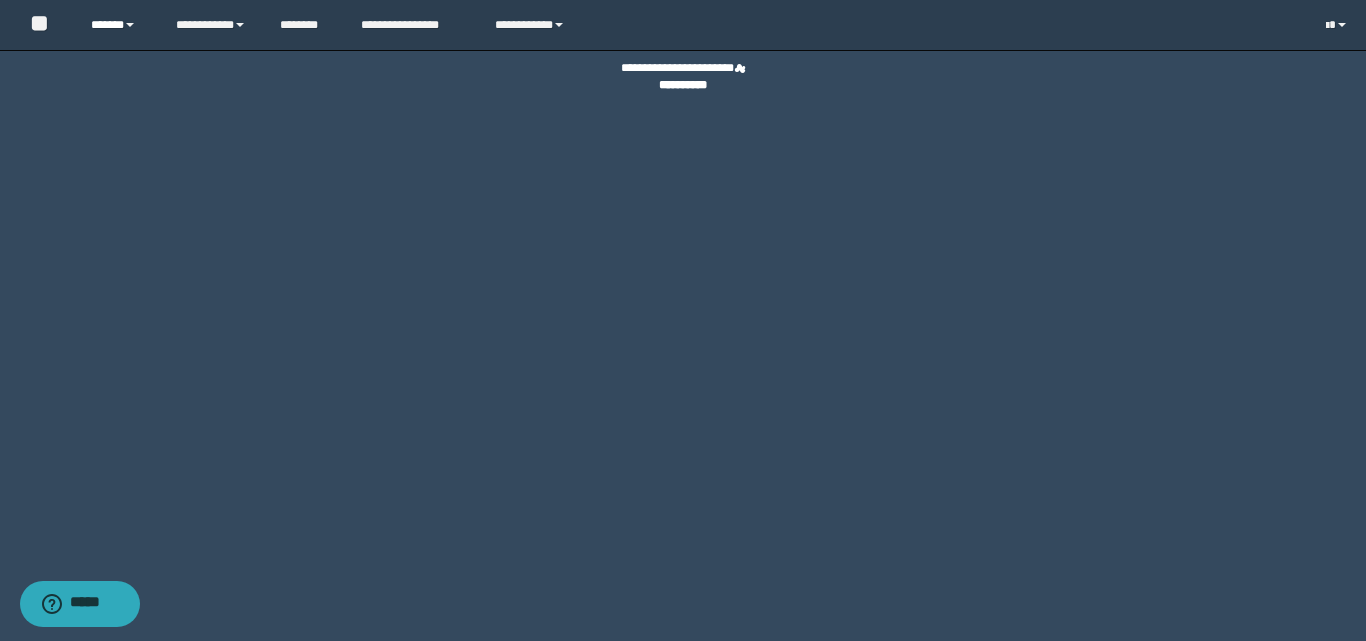 click on "******" at bounding box center [118, 25] 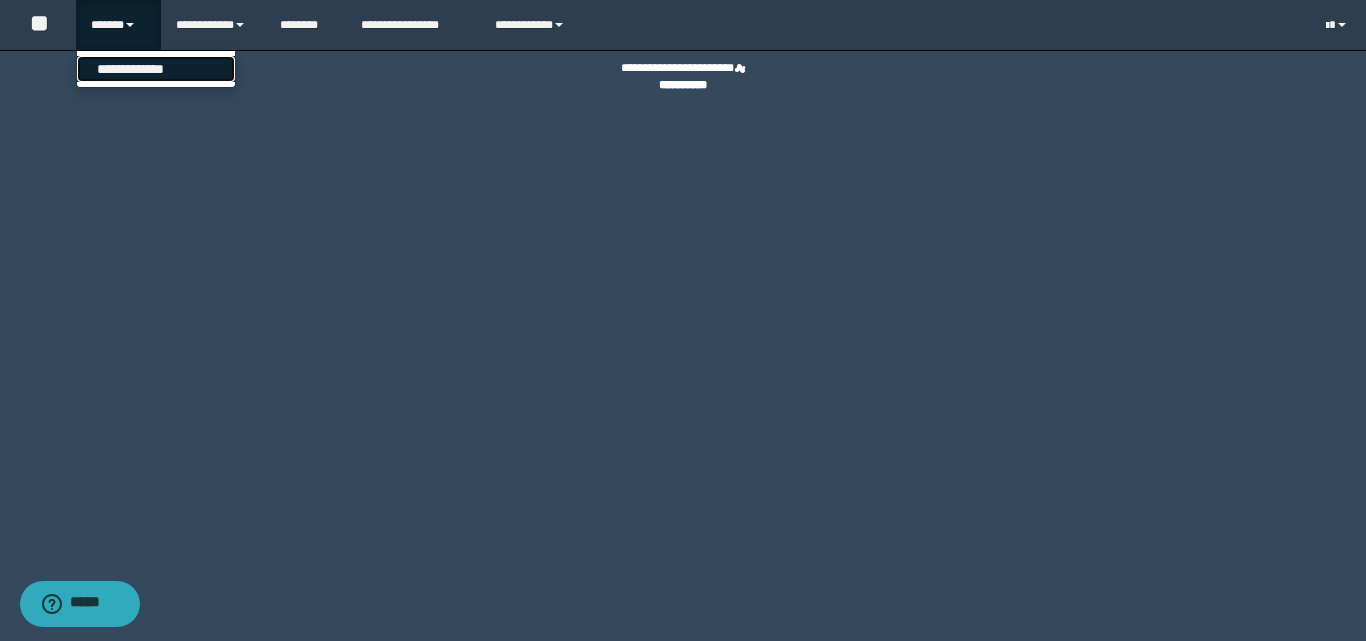 click on "**********" at bounding box center (156, 69) 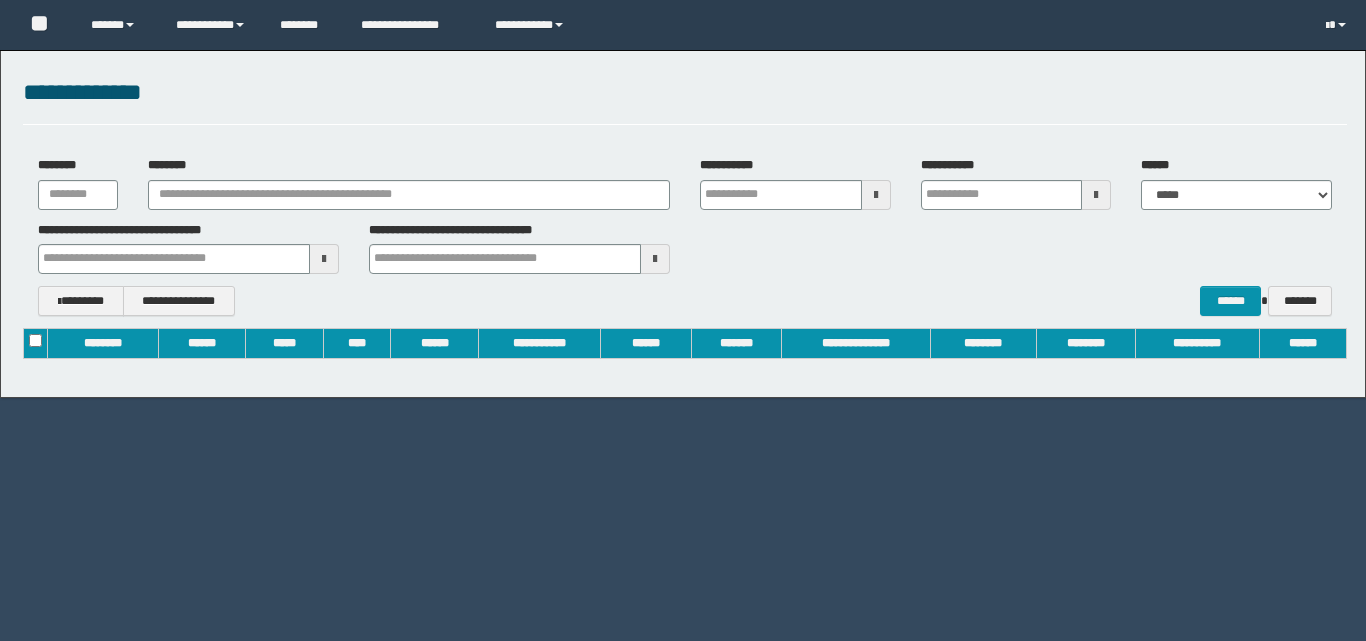 scroll, scrollTop: 0, scrollLeft: 0, axis: both 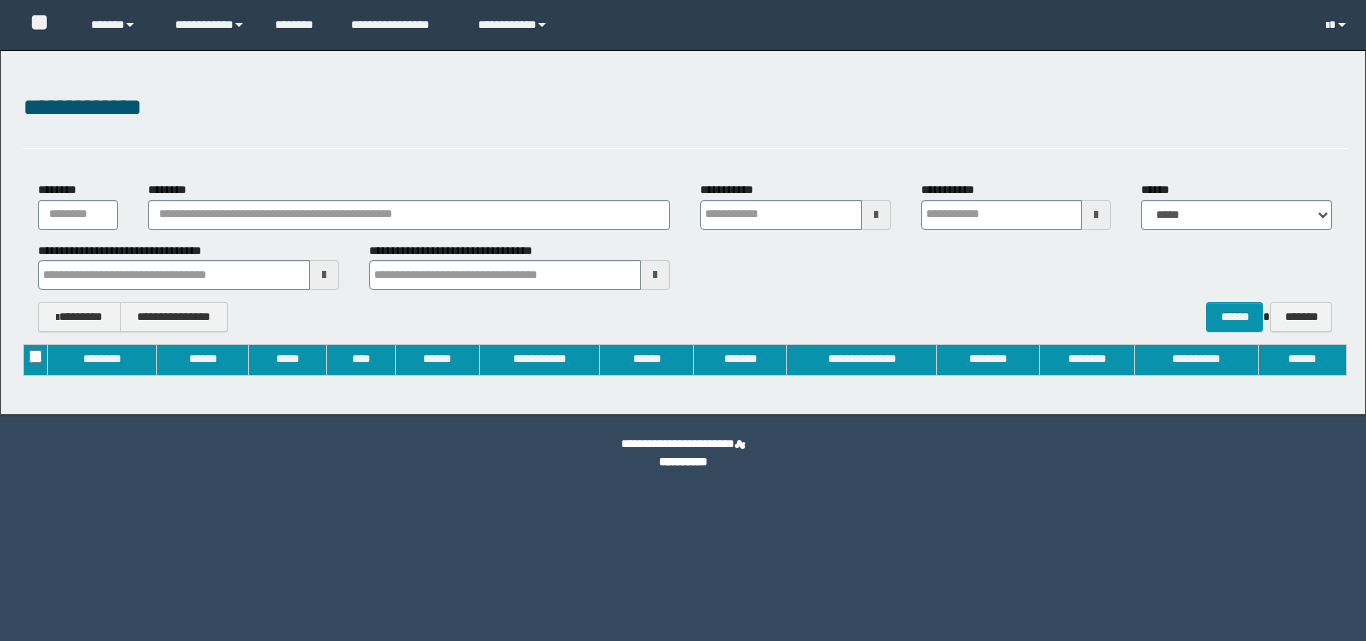 type on "**********" 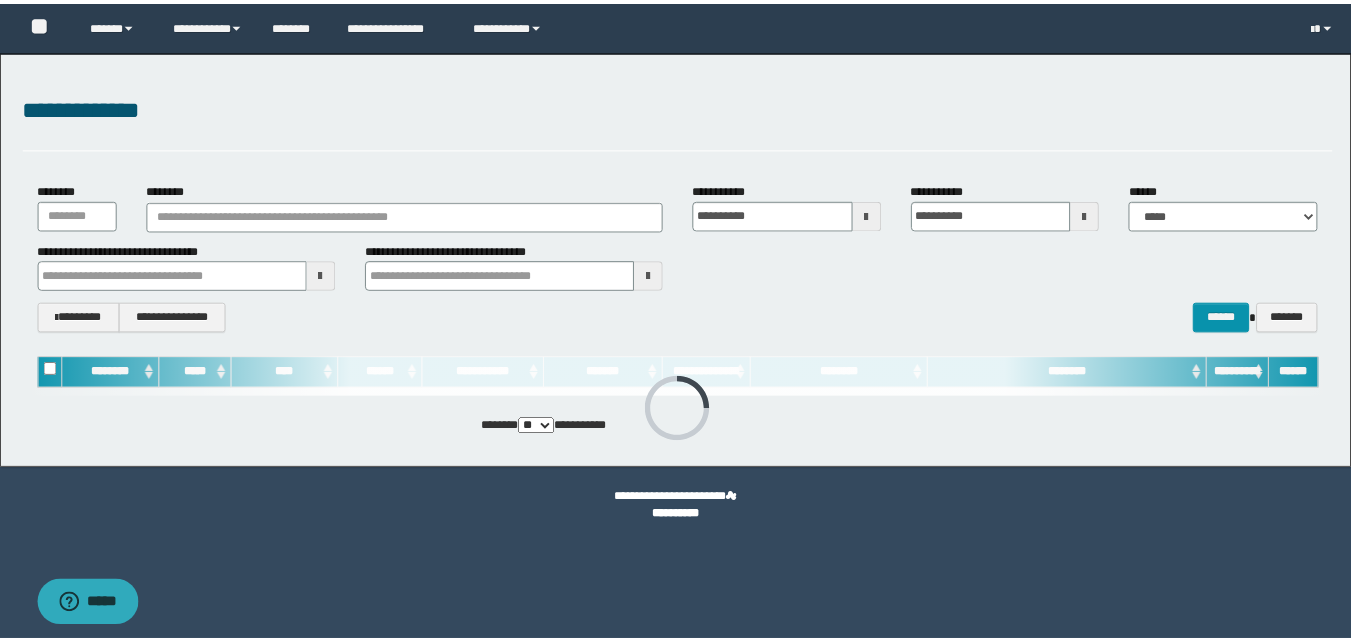 scroll, scrollTop: 0, scrollLeft: 0, axis: both 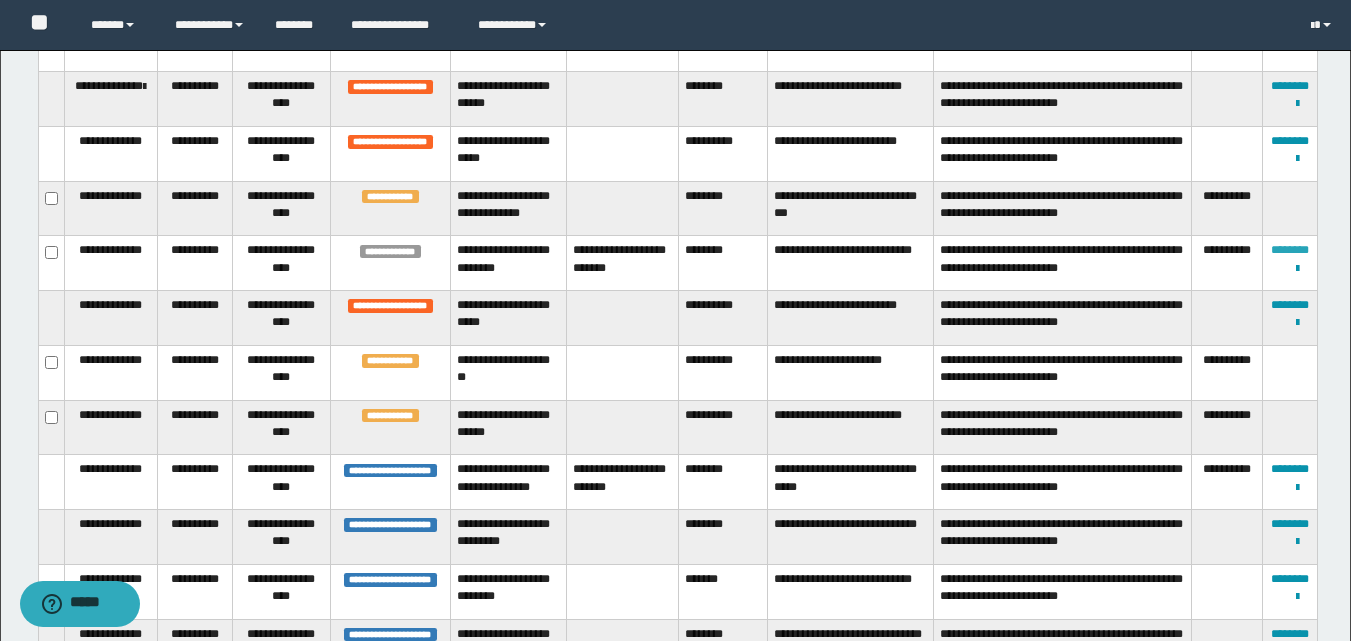 click on "********" at bounding box center [1290, 250] 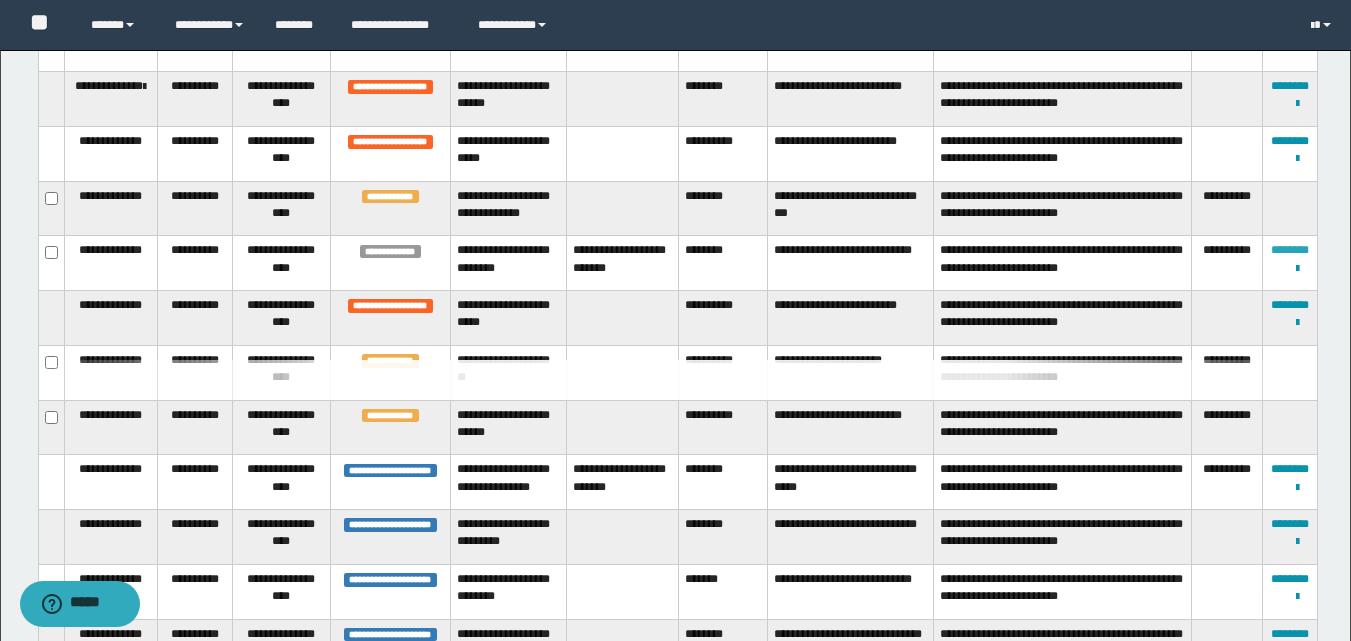 type 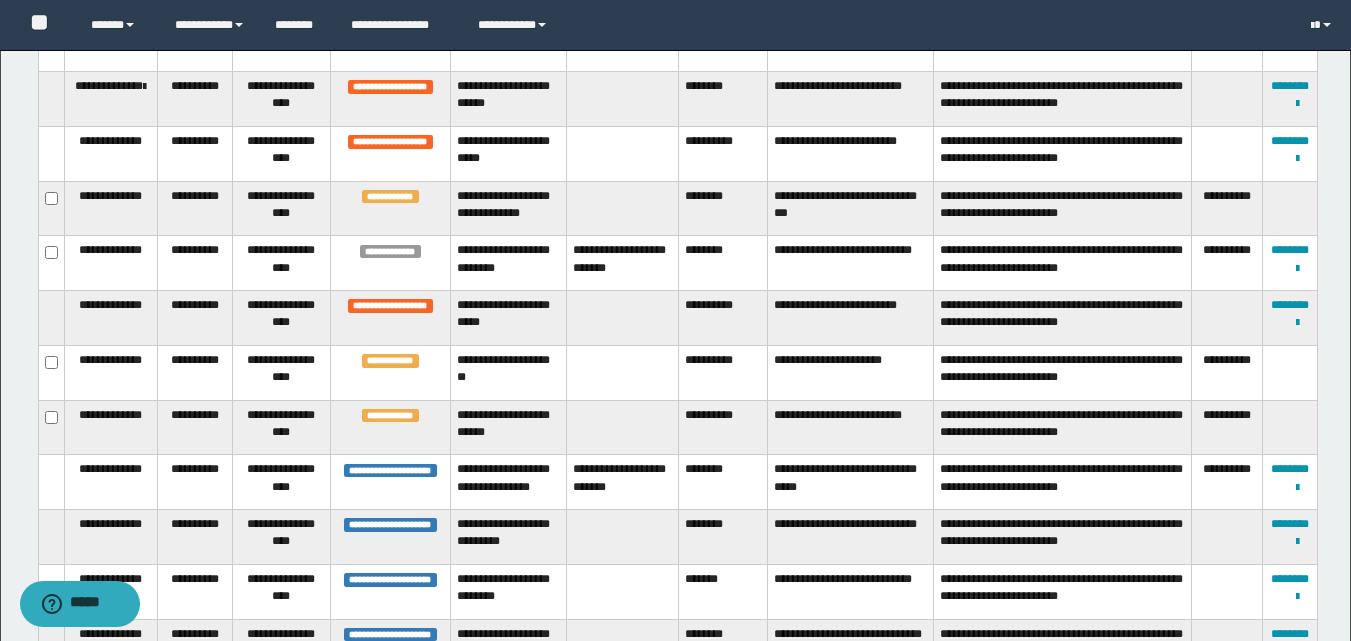 scroll, scrollTop: 273, scrollLeft: 0, axis: vertical 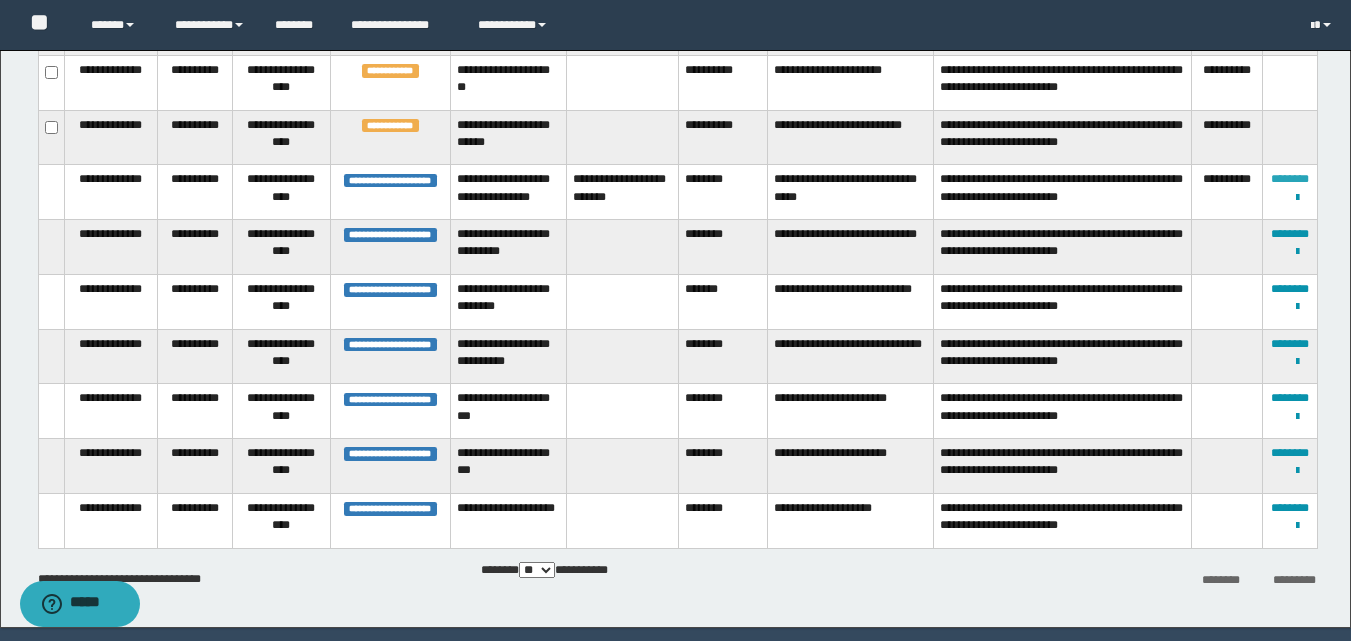 click on "********" at bounding box center [1290, 179] 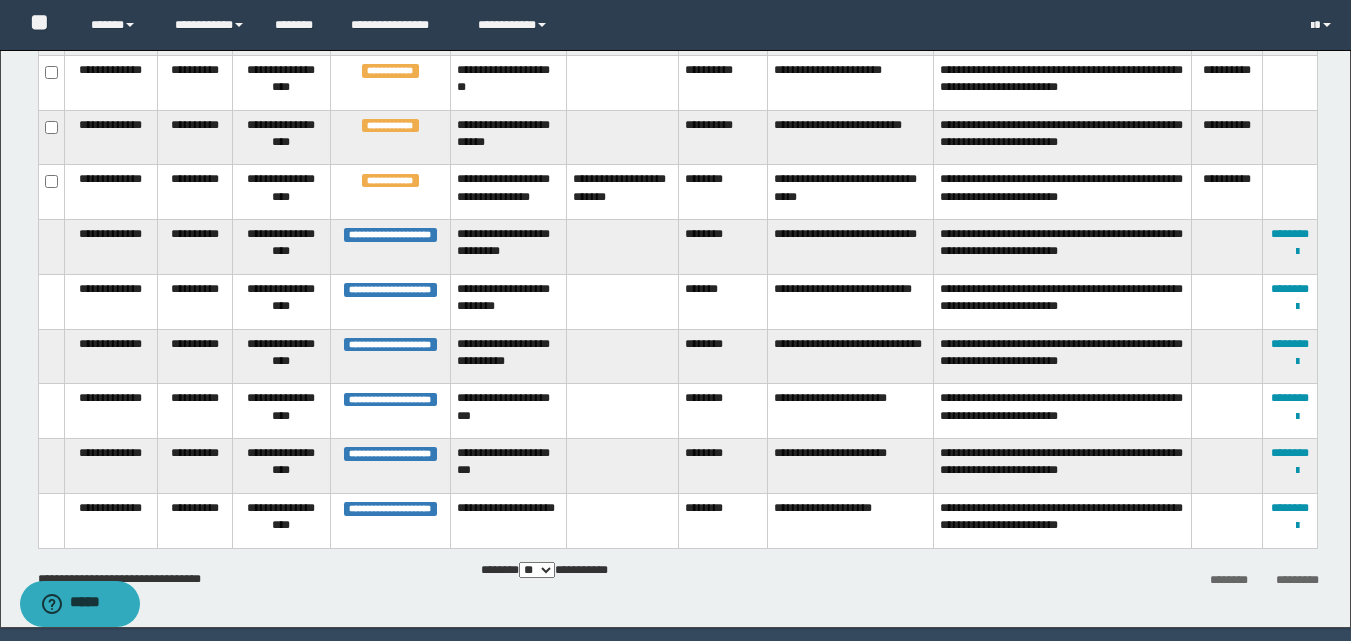 scroll, scrollTop: 268, scrollLeft: 0, axis: vertical 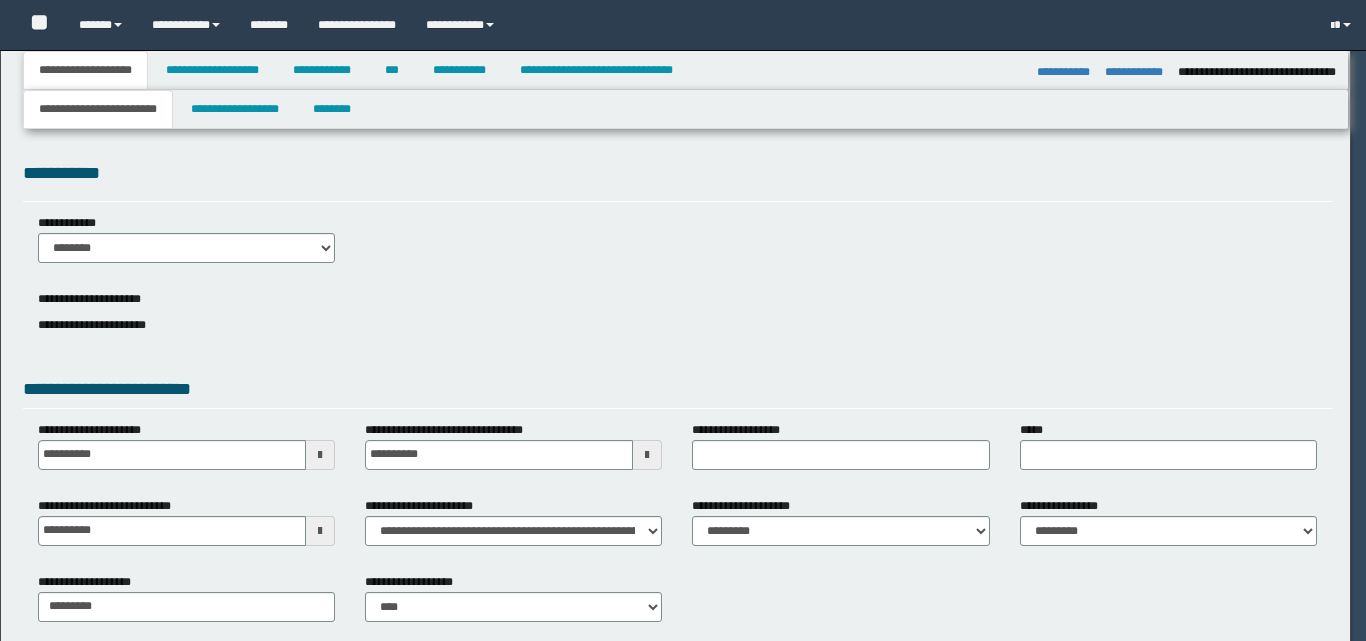 select on "*" 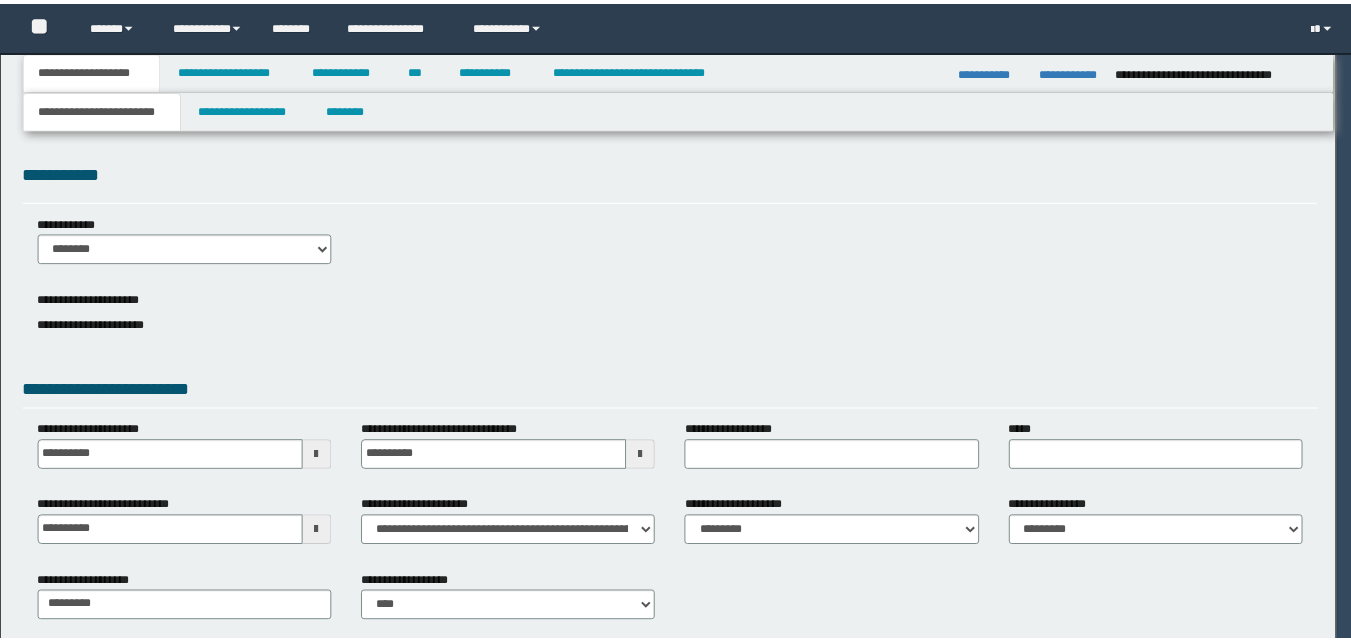 scroll, scrollTop: 0, scrollLeft: 0, axis: both 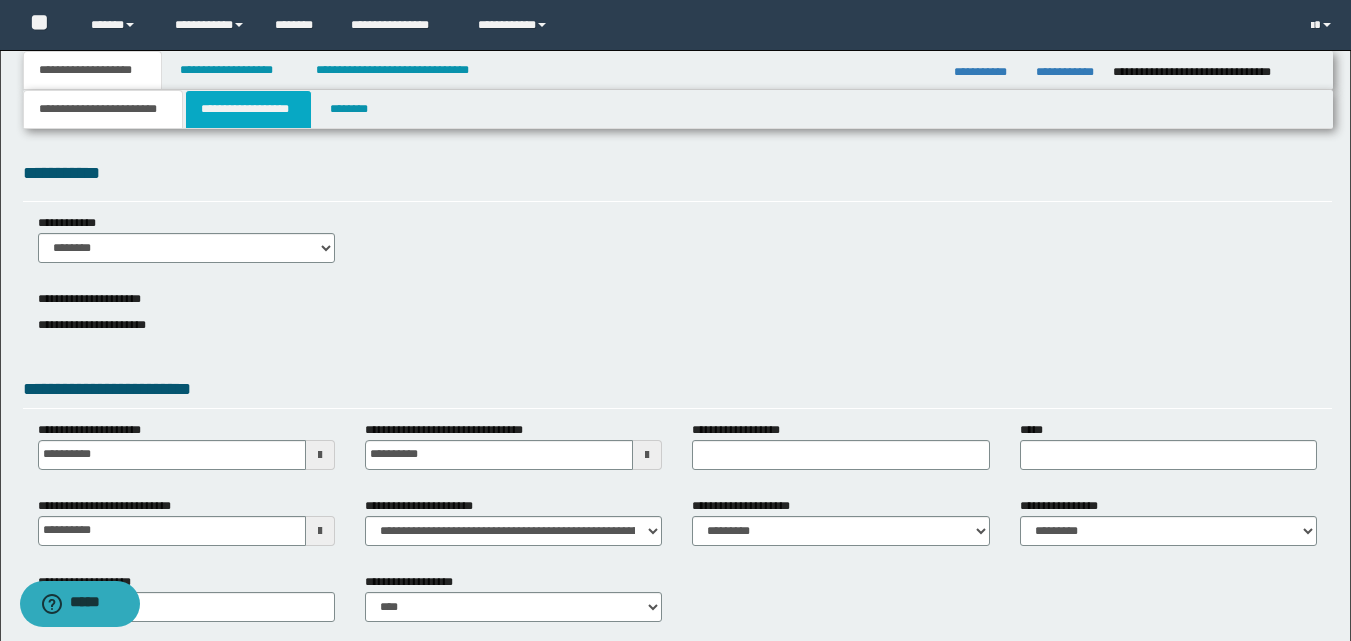 click on "**********" at bounding box center (248, 109) 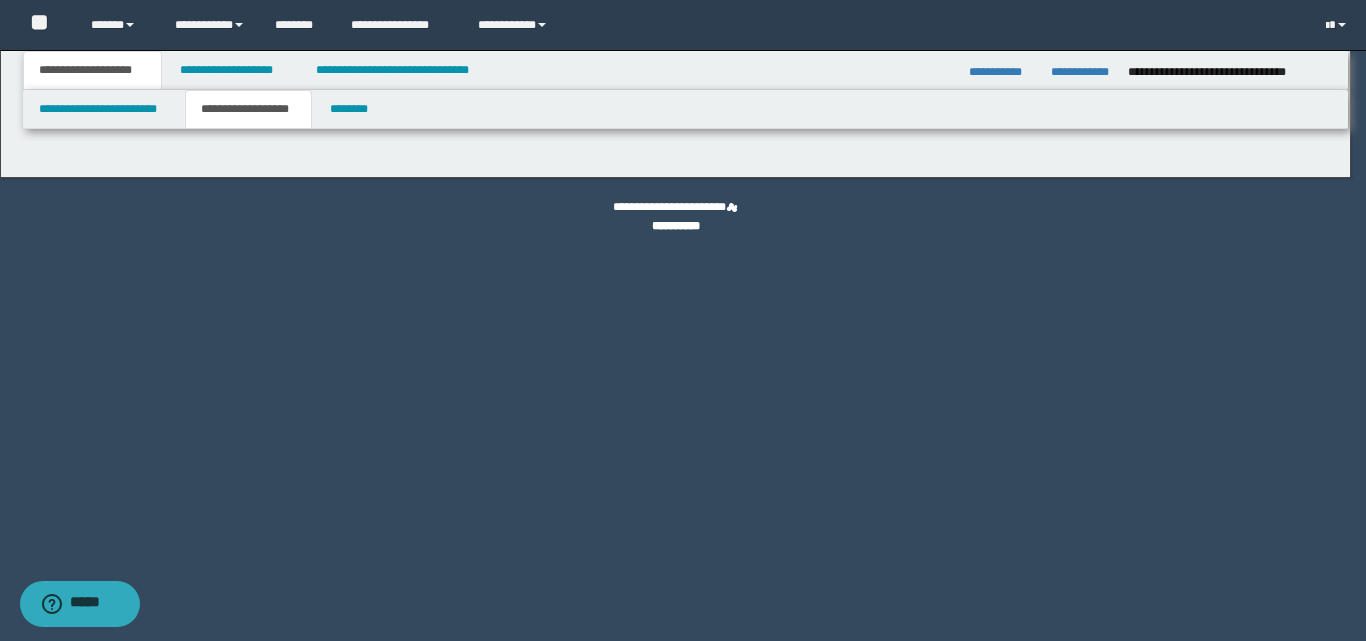 type on "********" 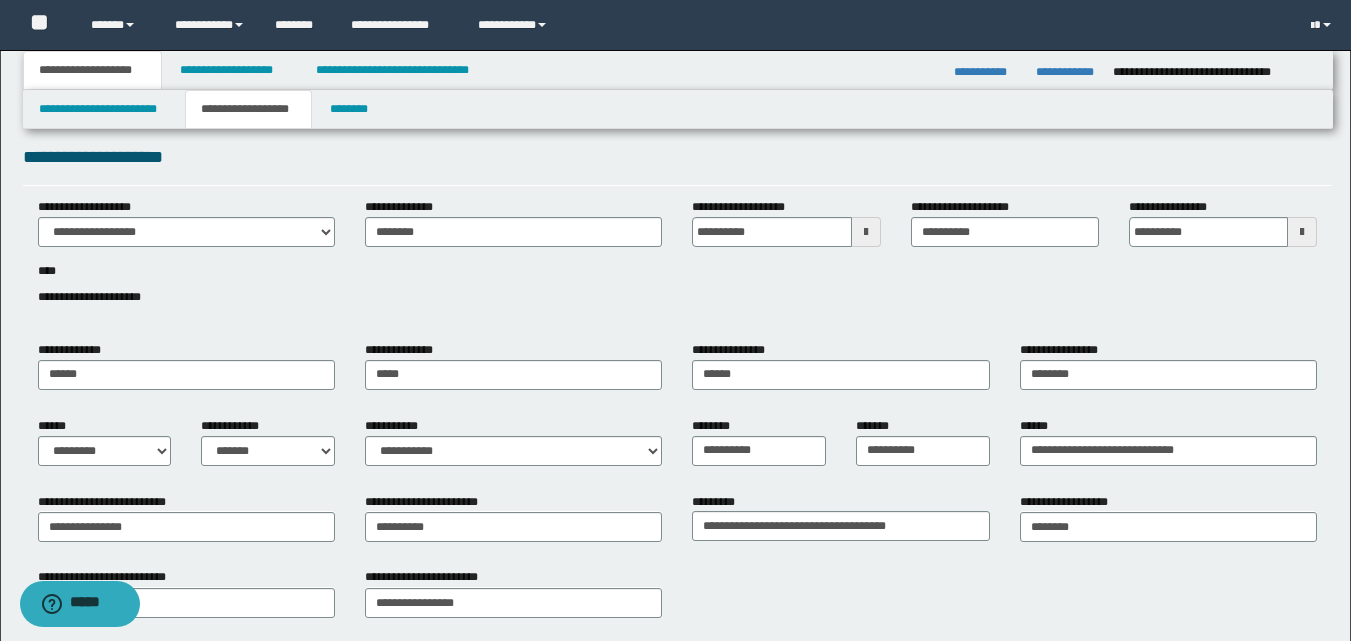 scroll, scrollTop: 0, scrollLeft: 0, axis: both 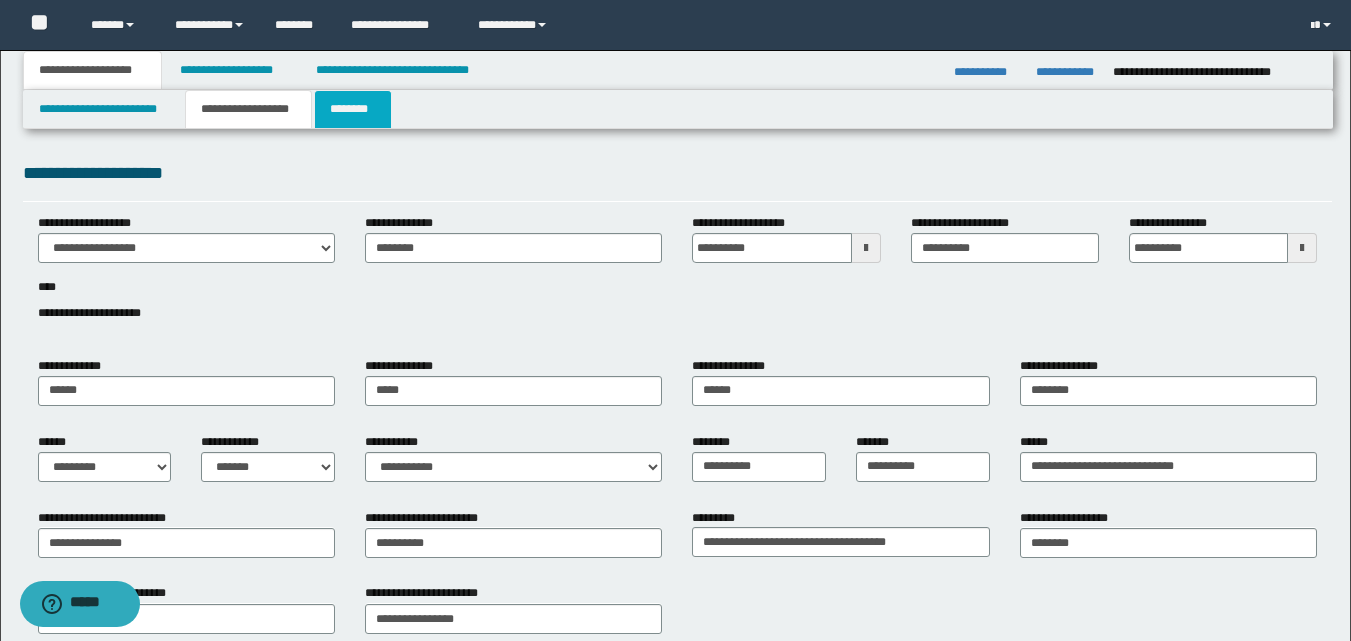 click on "********" at bounding box center [353, 109] 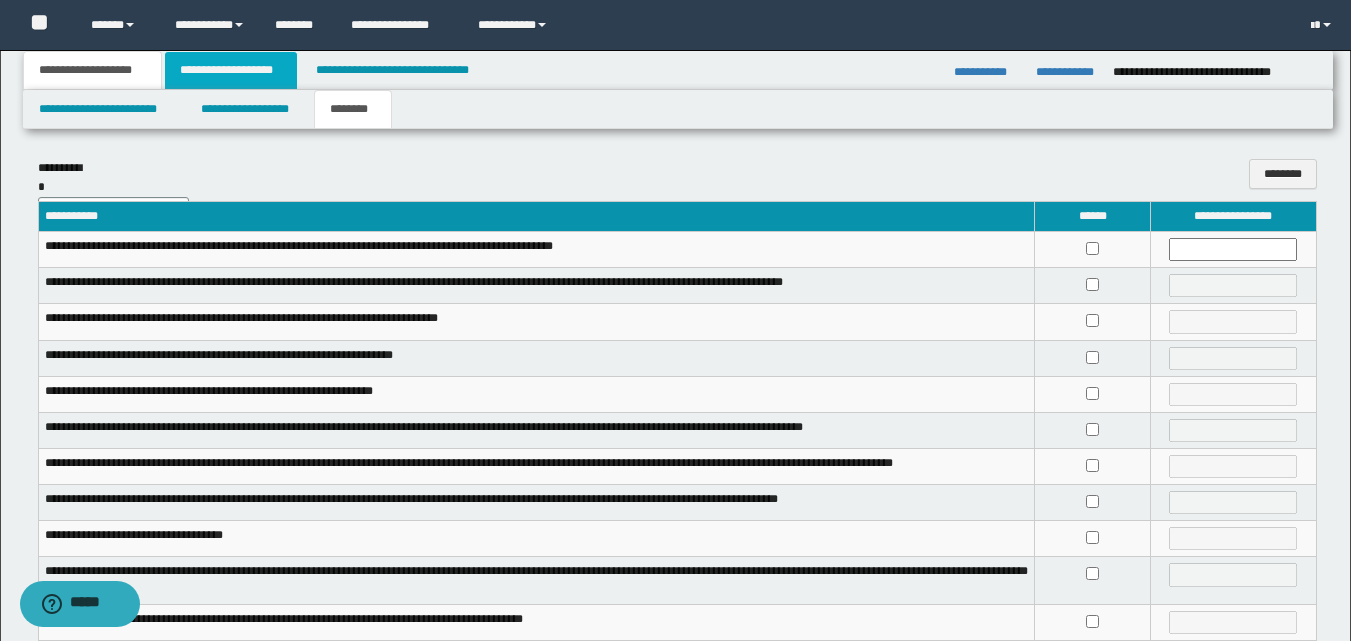 click on "**********" at bounding box center (231, 70) 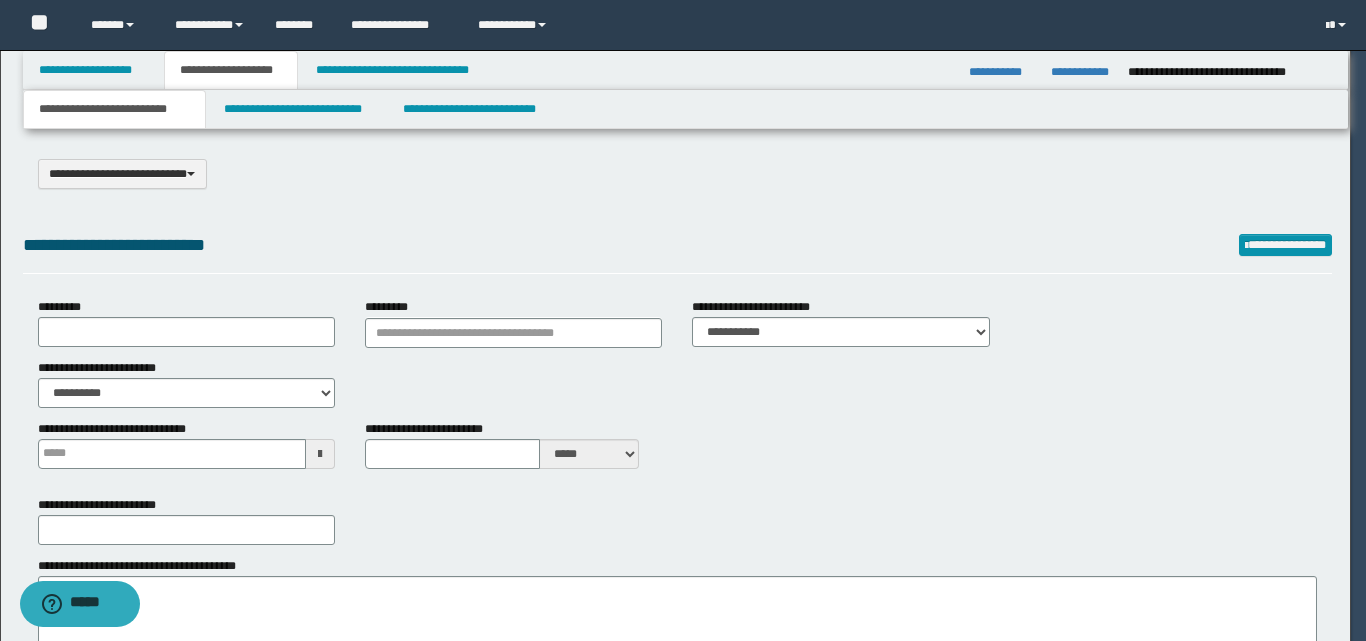 type on "**********" 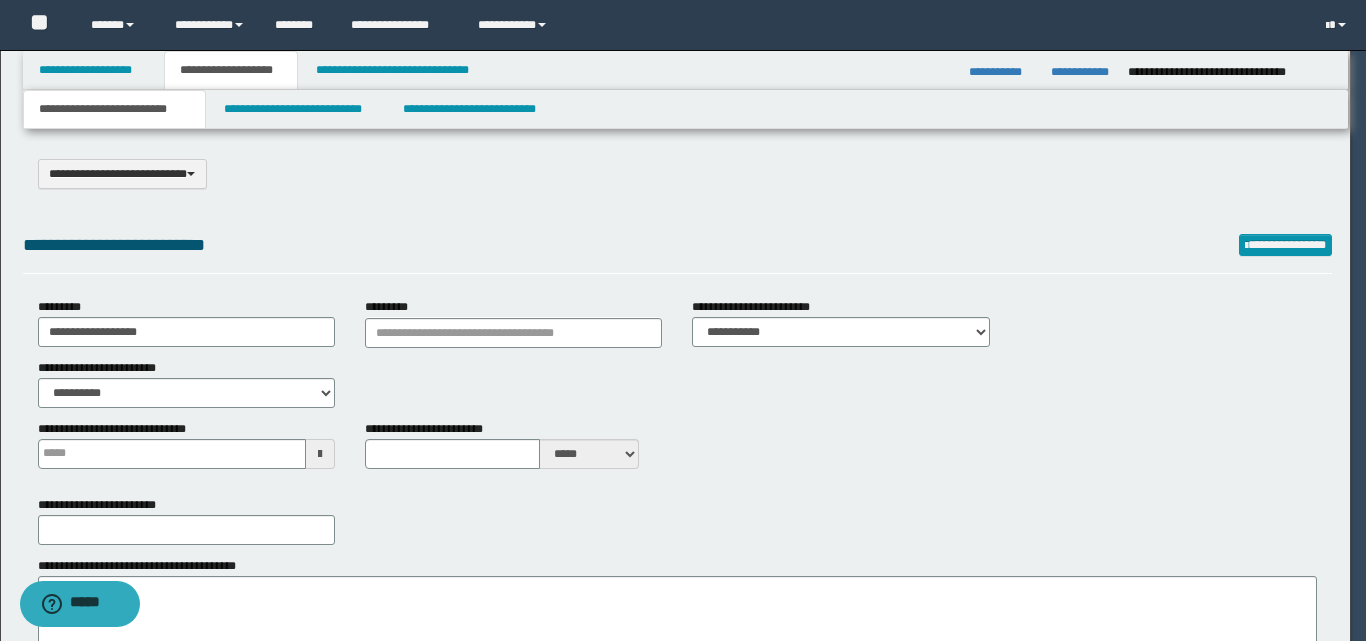 select on "*" 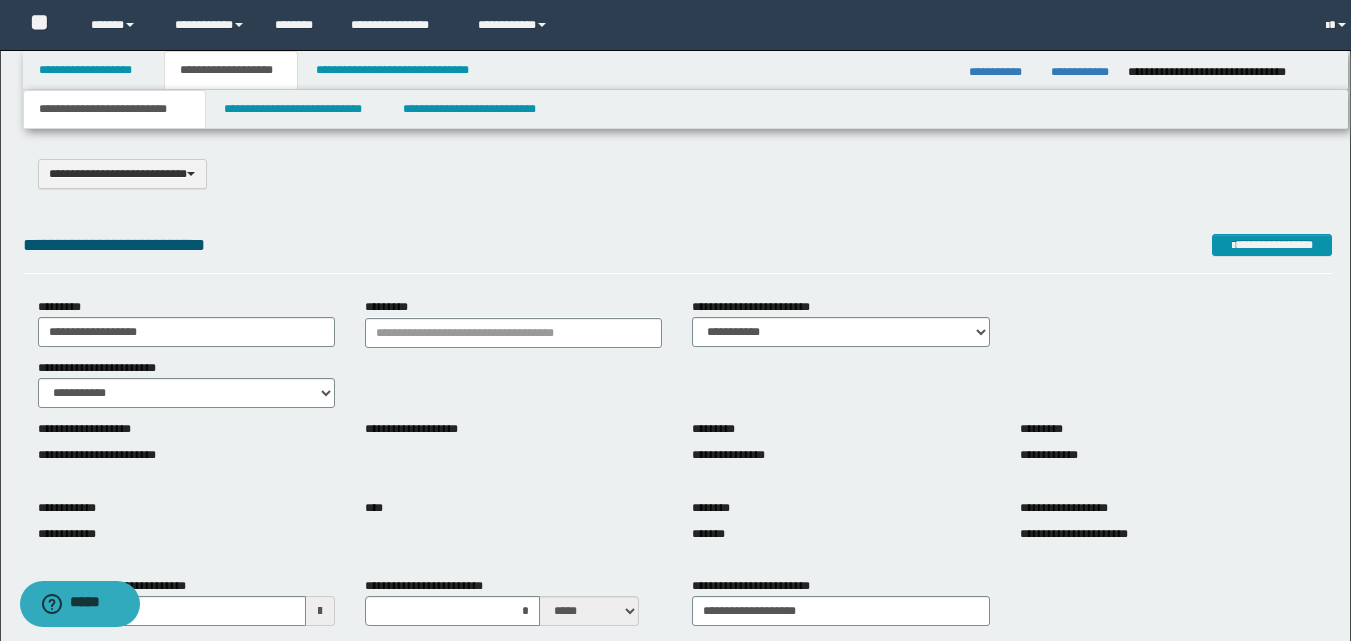 scroll, scrollTop: 0, scrollLeft: 0, axis: both 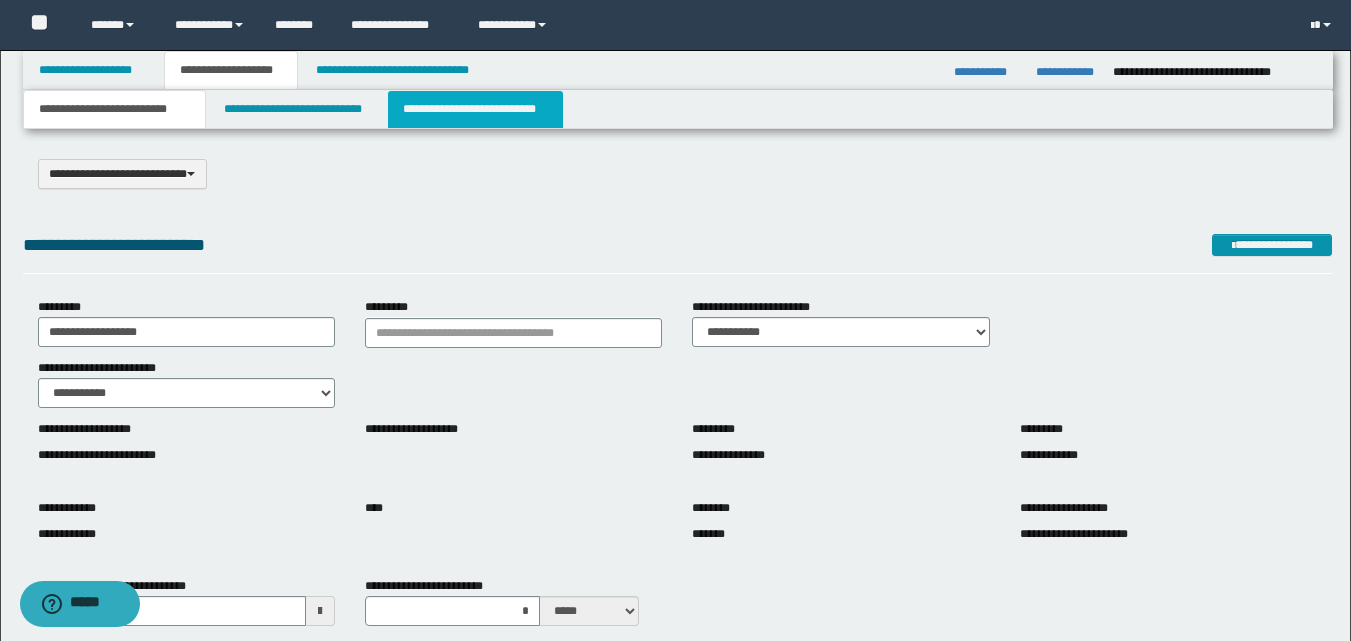click on "**********" at bounding box center [475, 109] 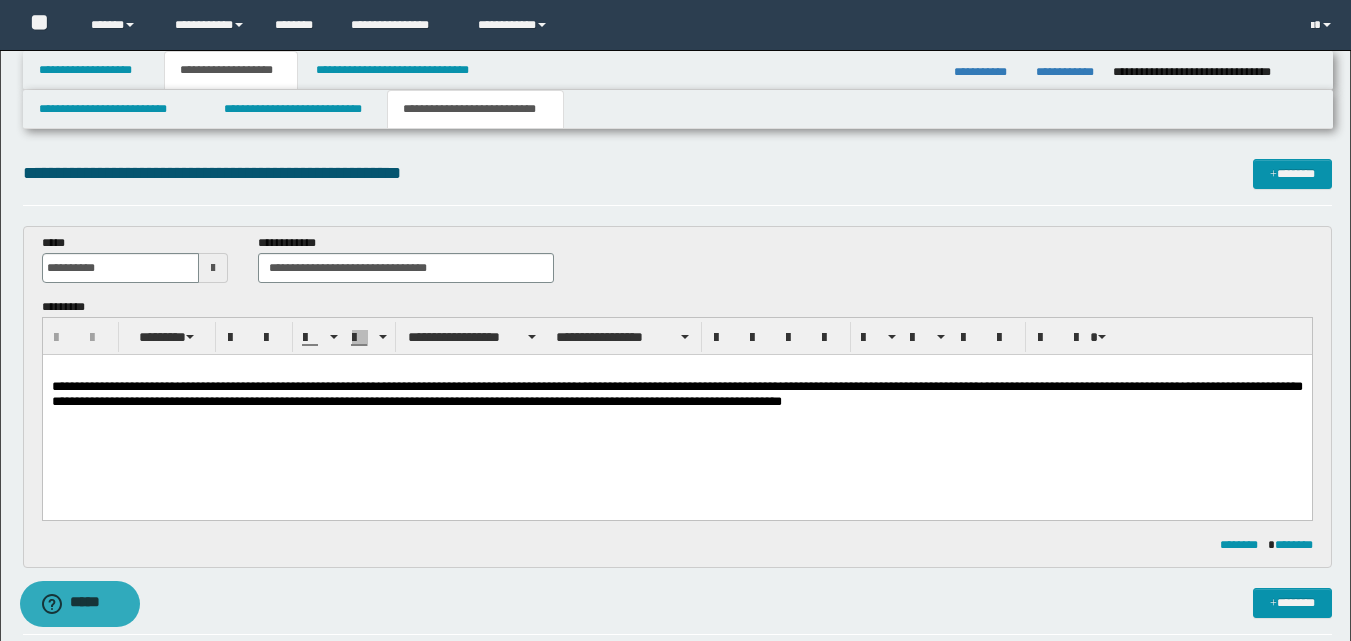 scroll, scrollTop: 0, scrollLeft: 0, axis: both 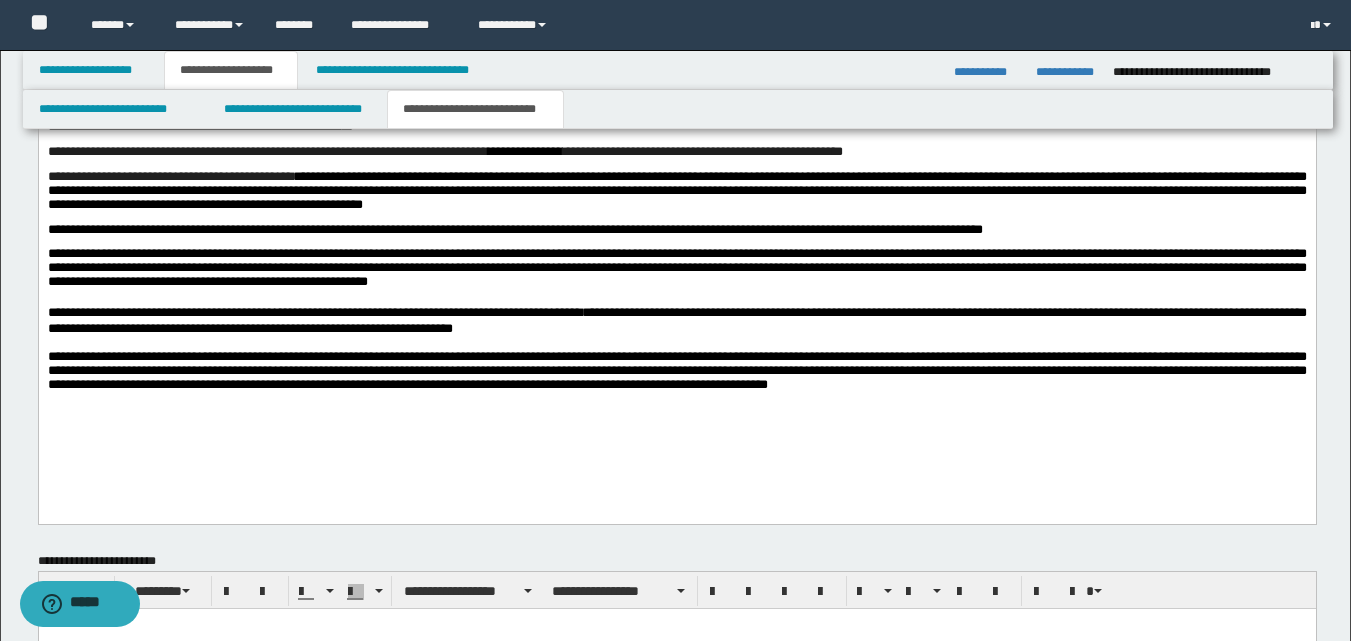 click on "**********" at bounding box center [676, 371] 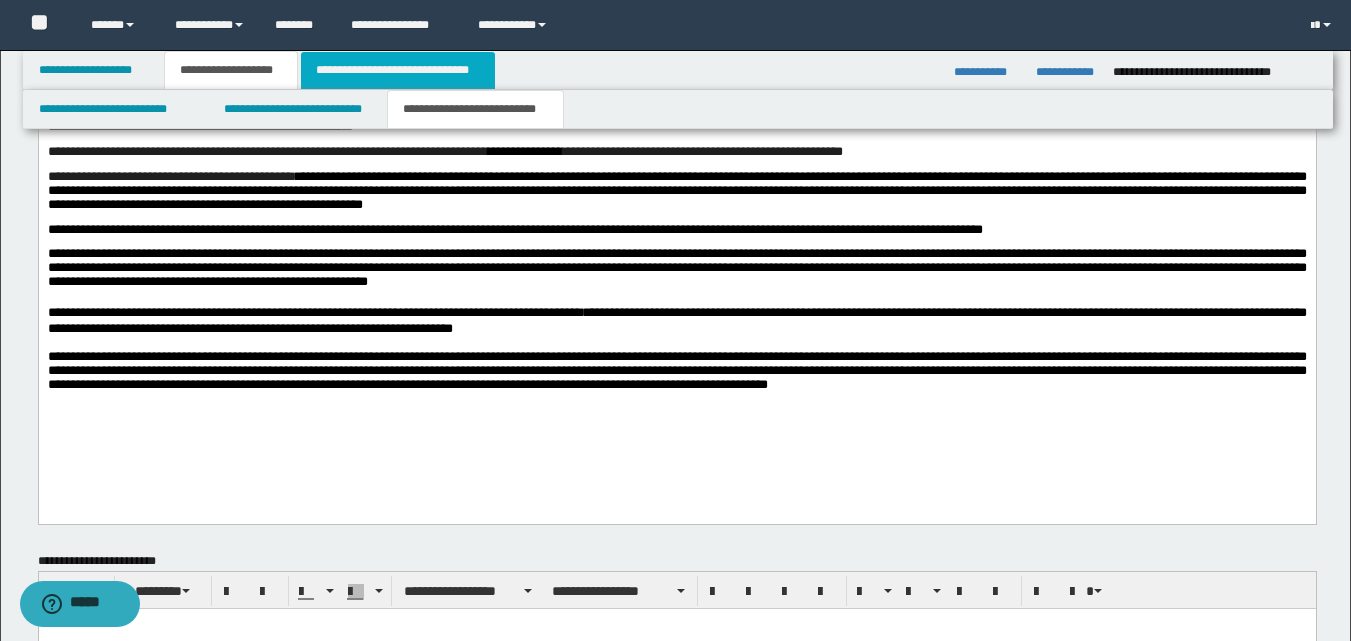 click on "**********" at bounding box center [398, 70] 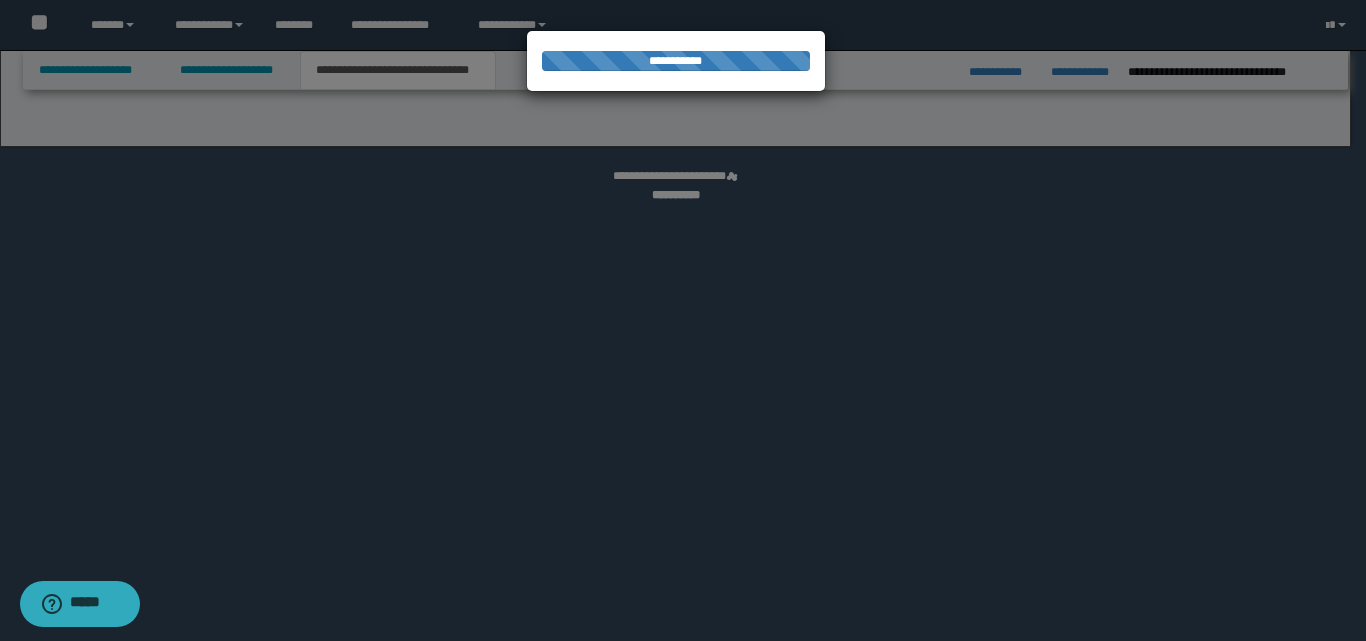 select on "*" 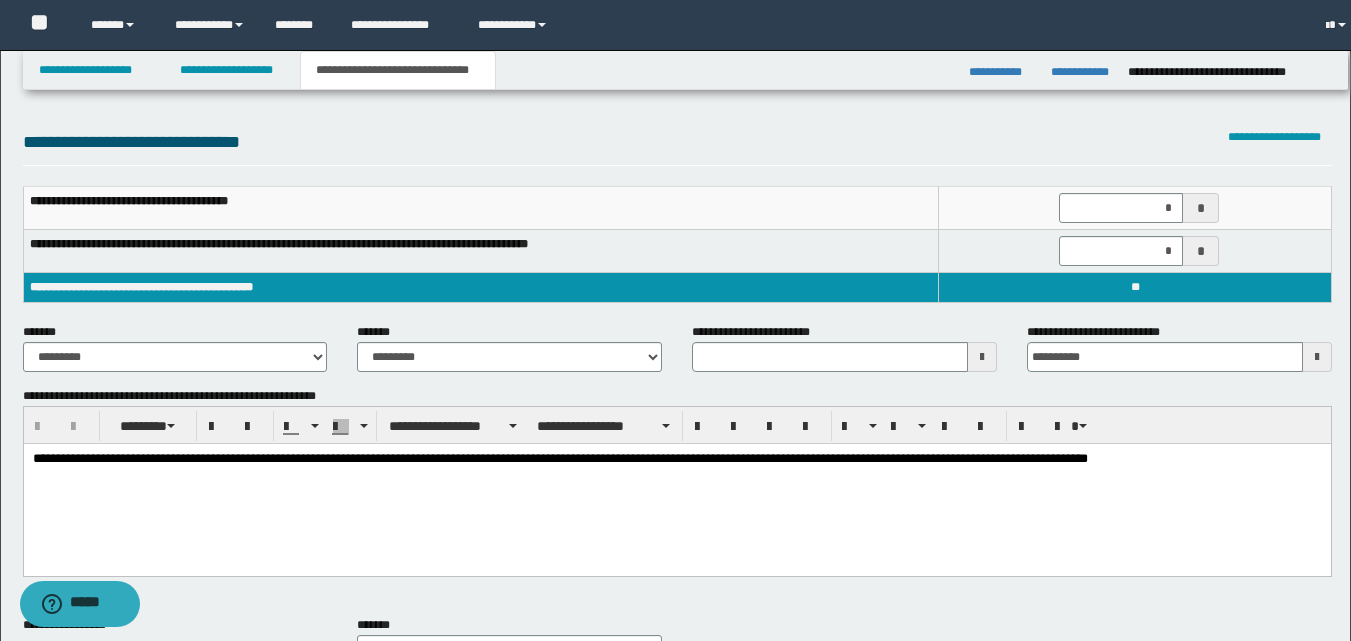scroll, scrollTop: 0, scrollLeft: 0, axis: both 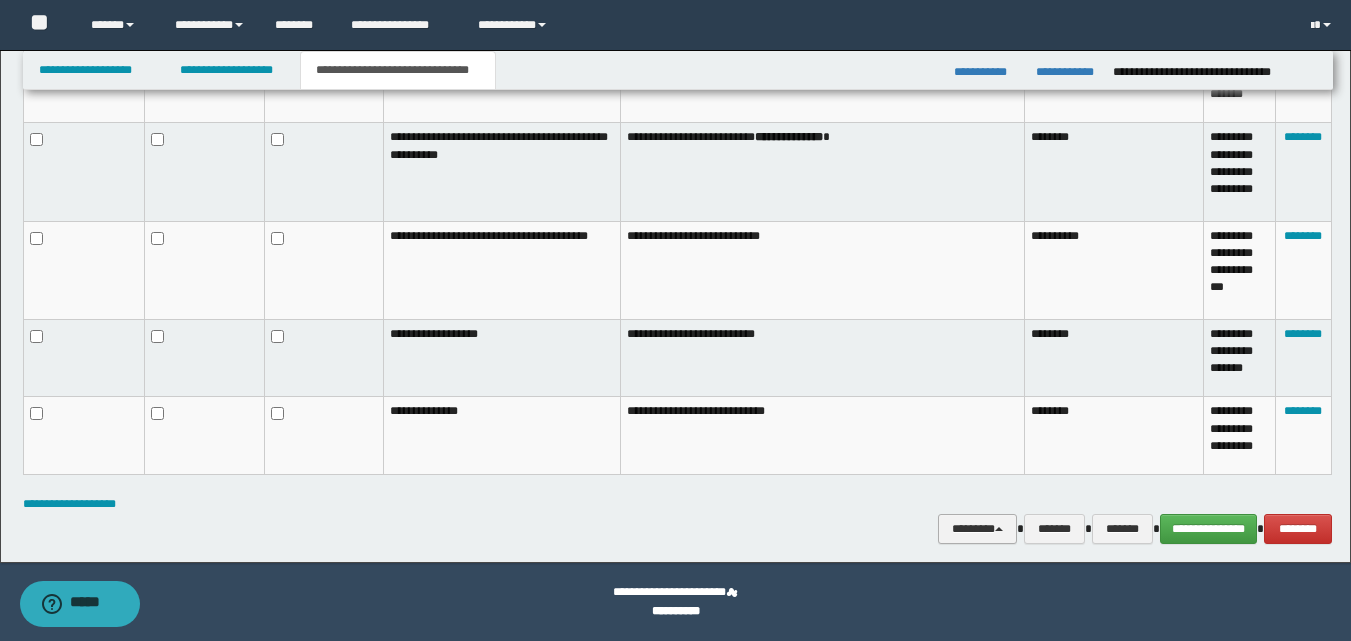 click on "********" at bounding box center (977, 529) 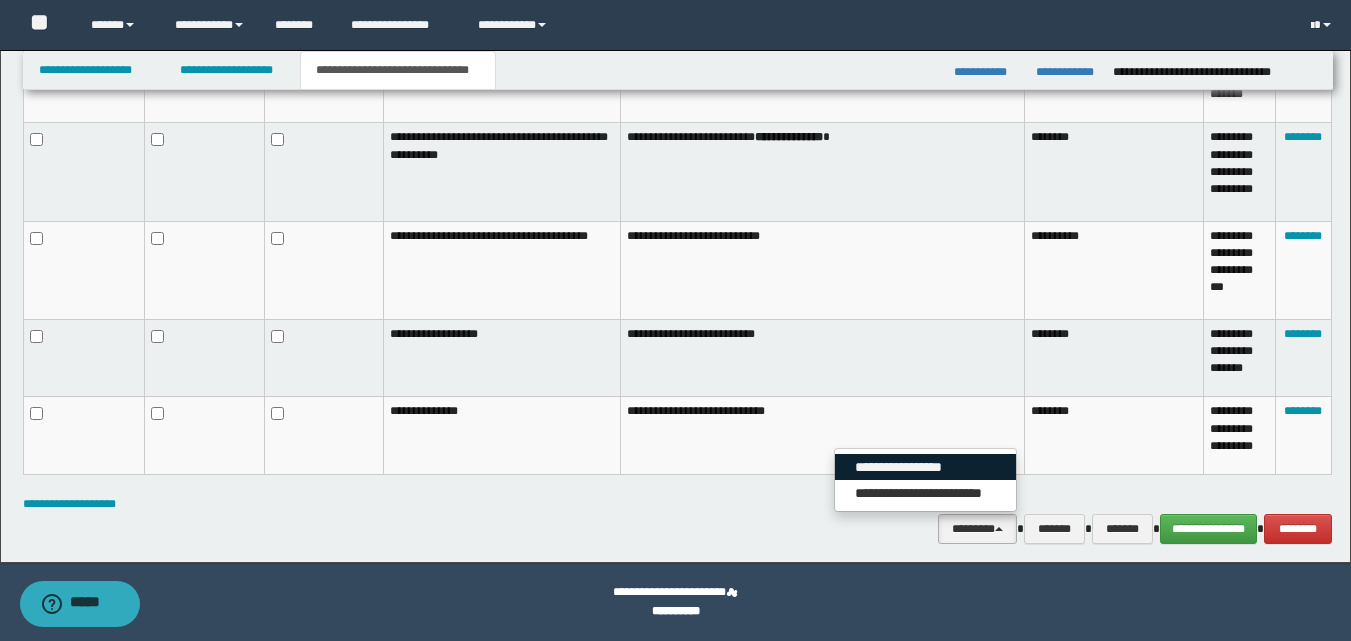 click on "**********" at bounding box center (925, 467) 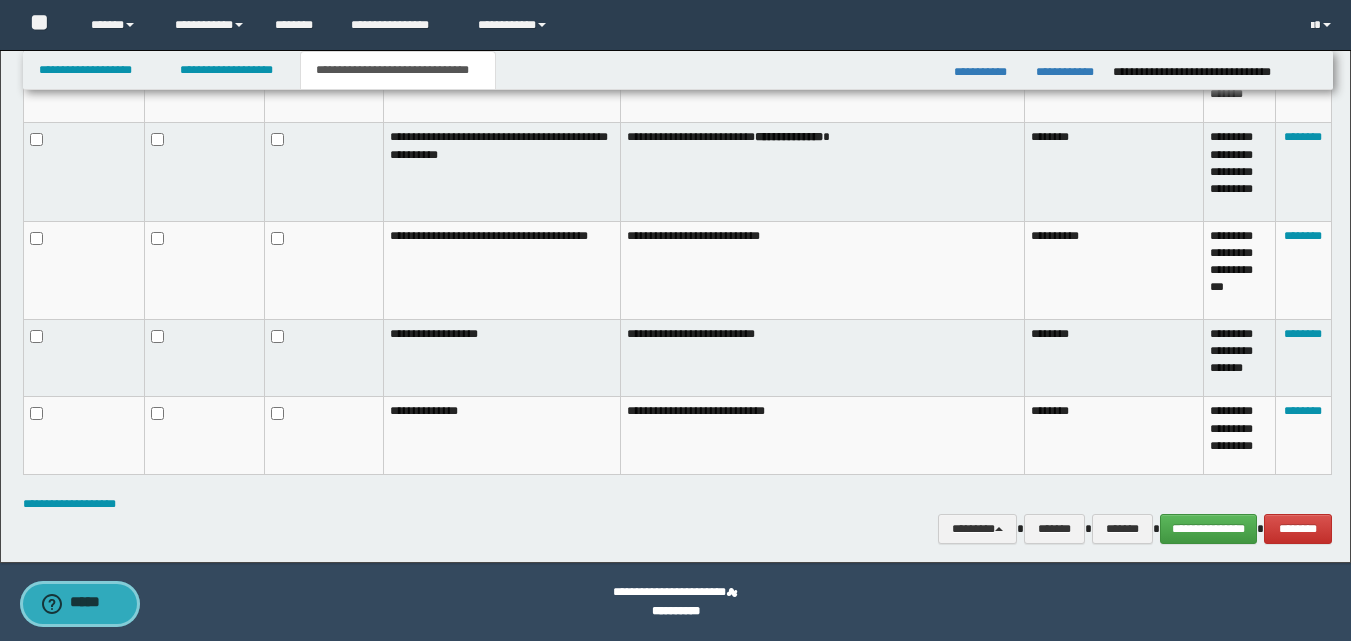 click on "*****" at bounding box center (94, 604) 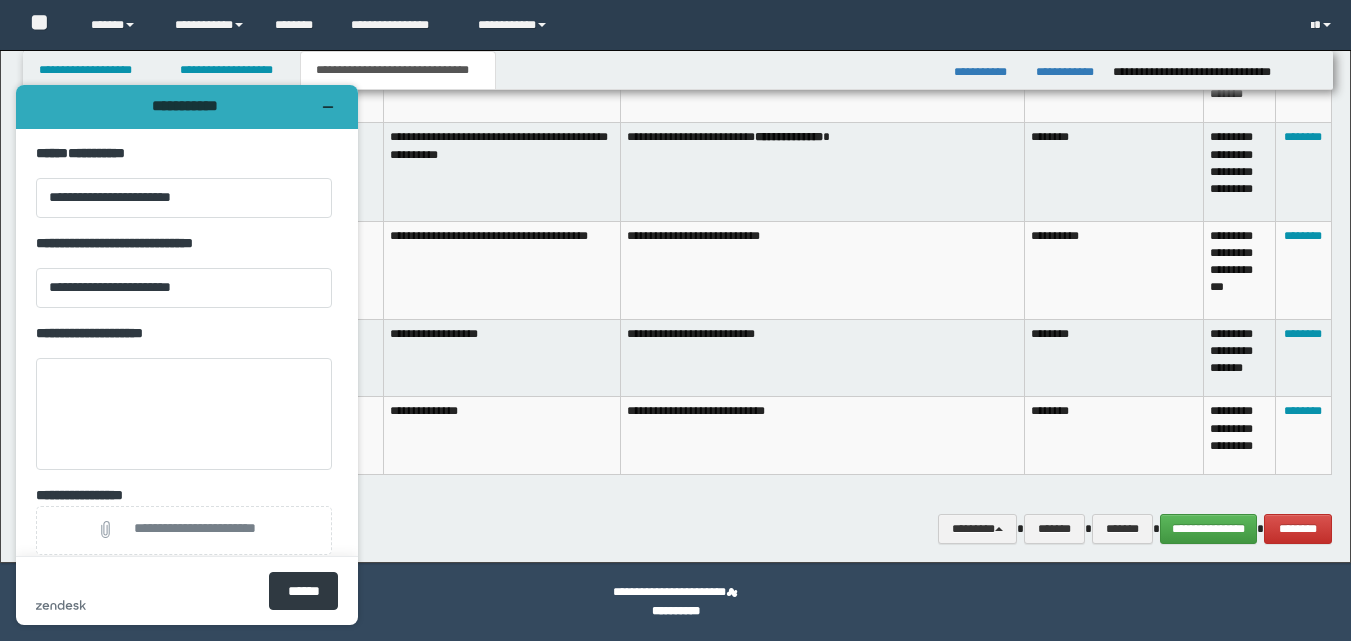 scroll, scrollTop: 0, scrollLeft: 0, axis: both 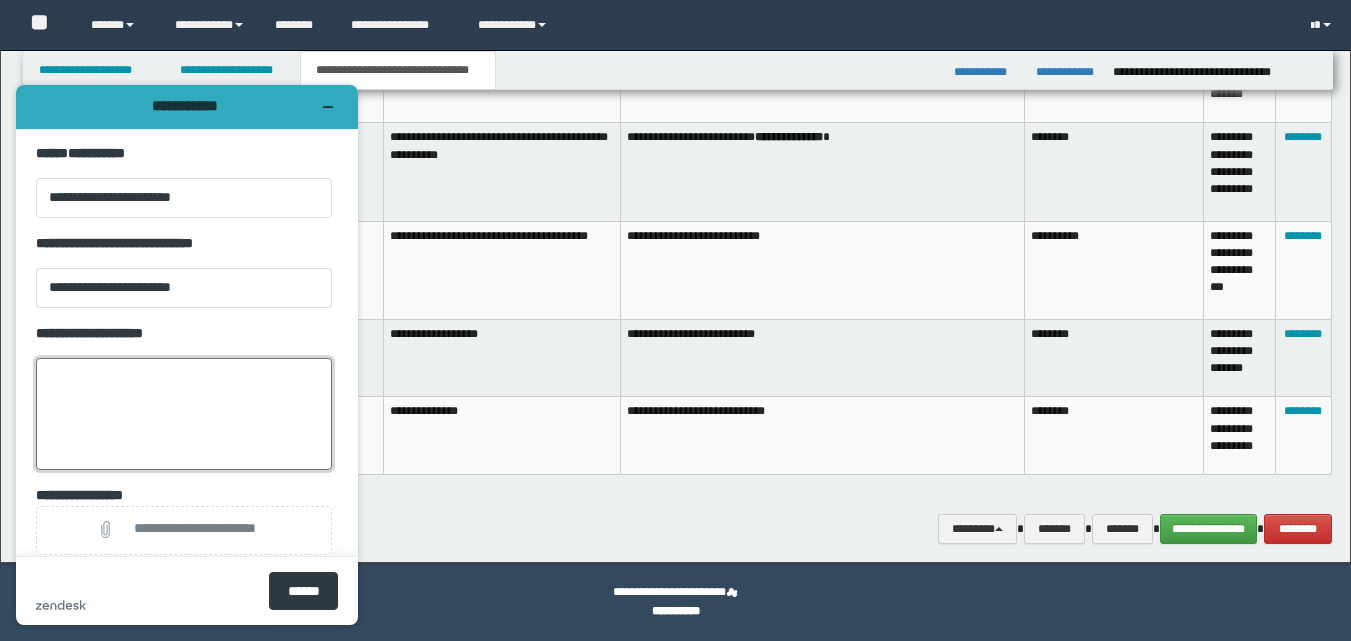 click on "**********" at bounding box center (184, 414) 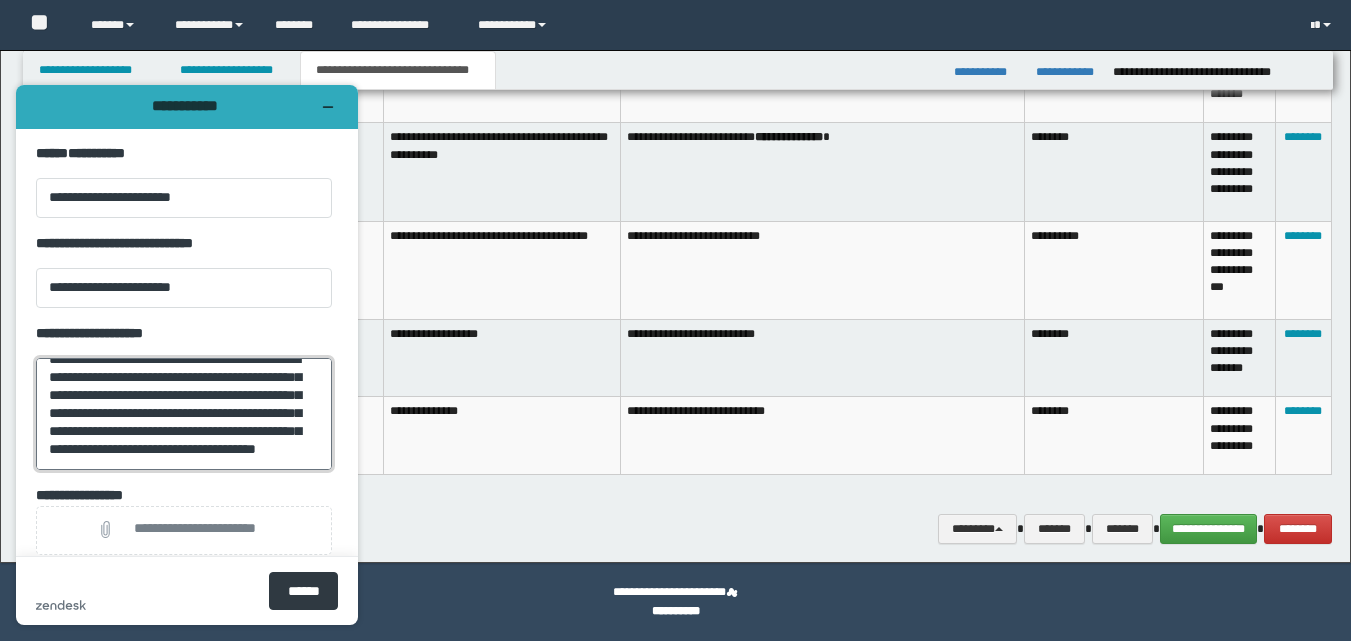scroll, scrollTop: 62, scrollLeft: 0, axis: vertical 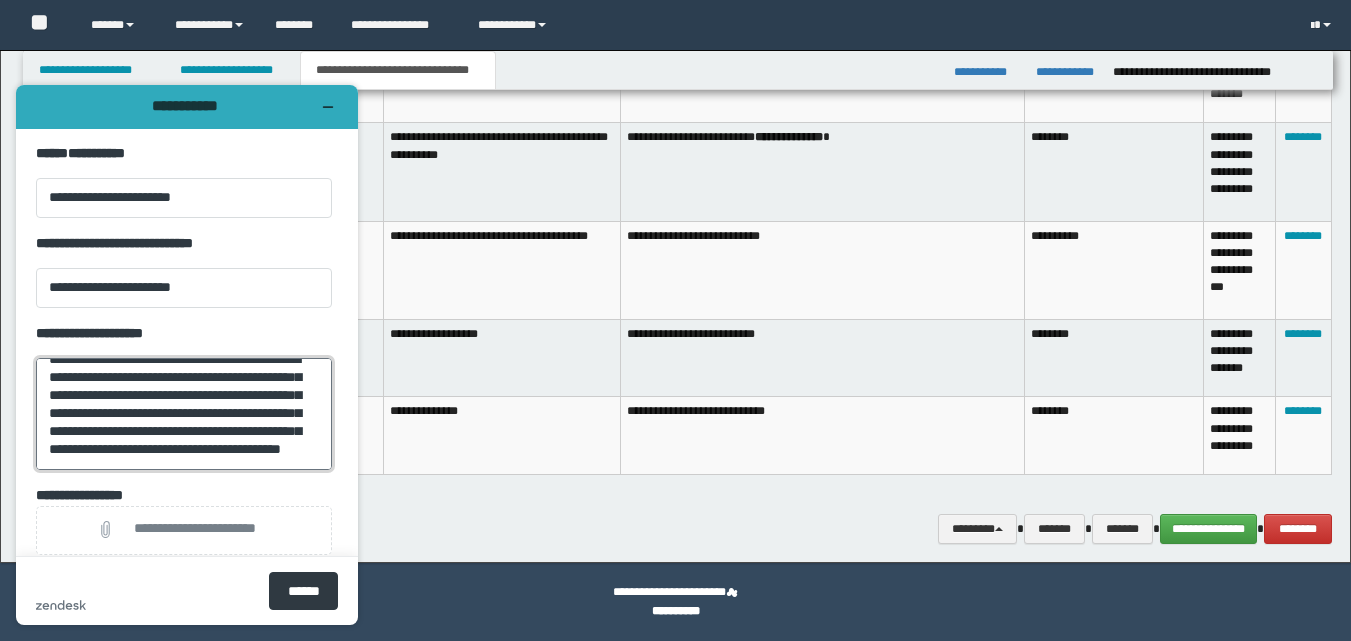 click on "**********" at bounding box center (184, 414) 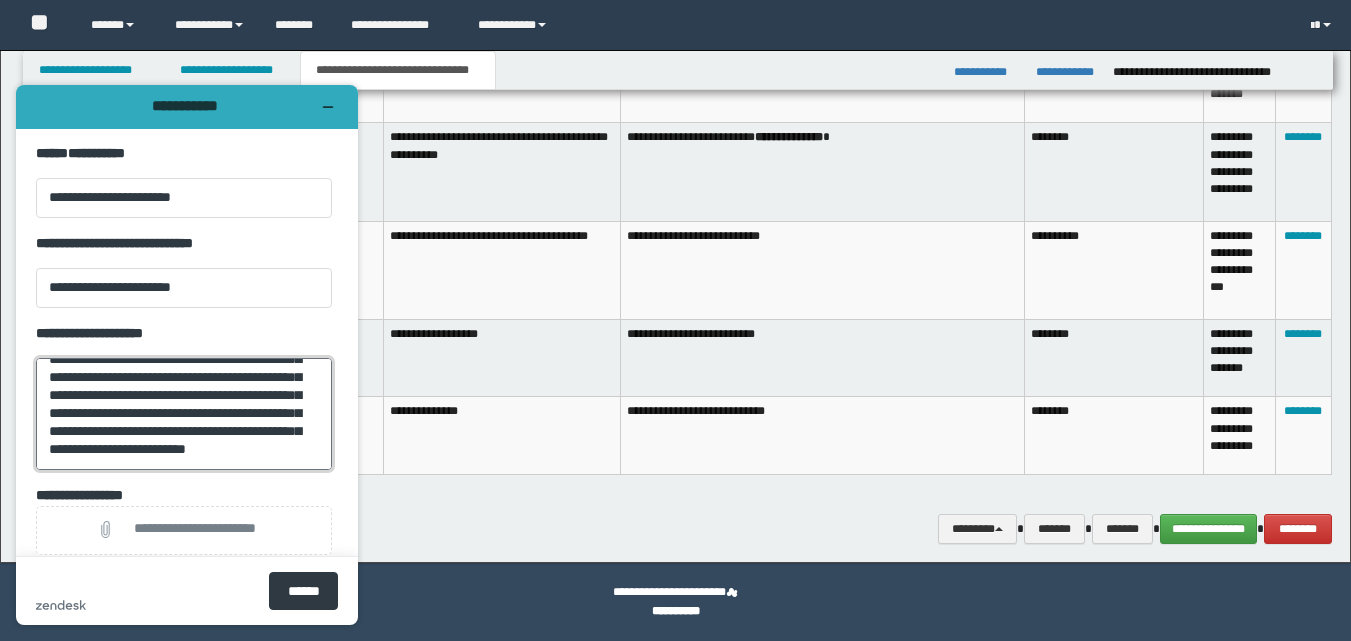 scroll, scrollTop: 0, scrollLeft: 0, axis: both 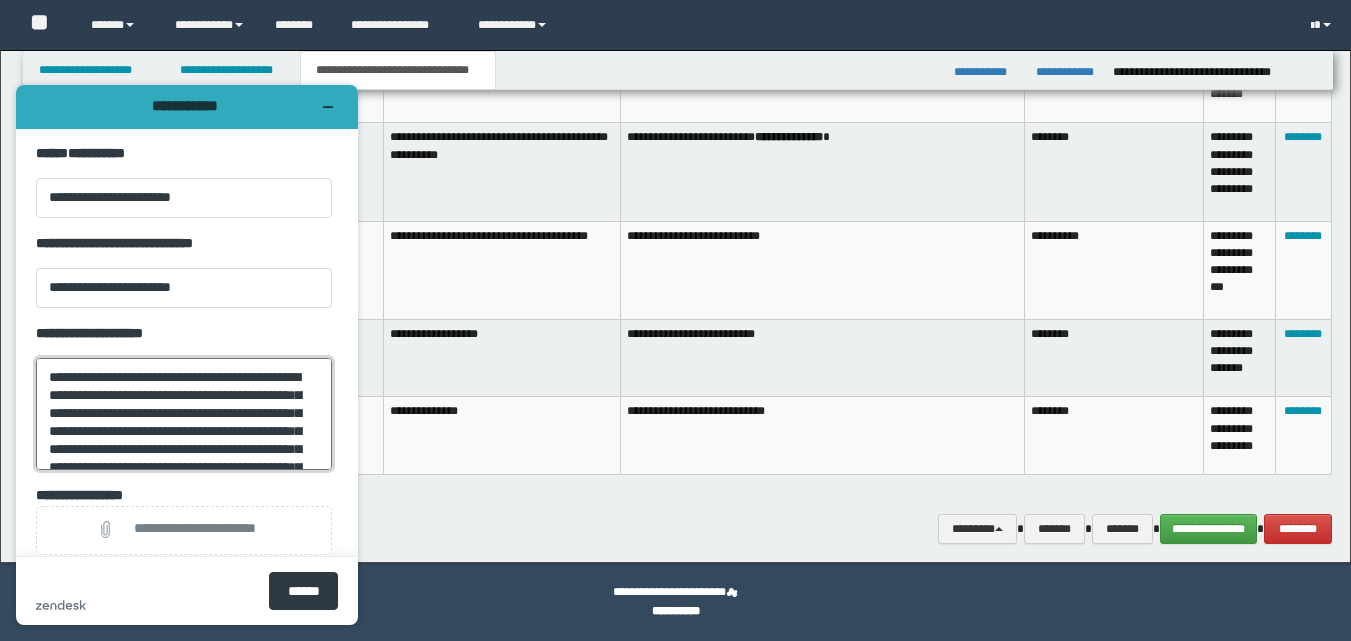 click on "**********" at bounding box center [184, 414] 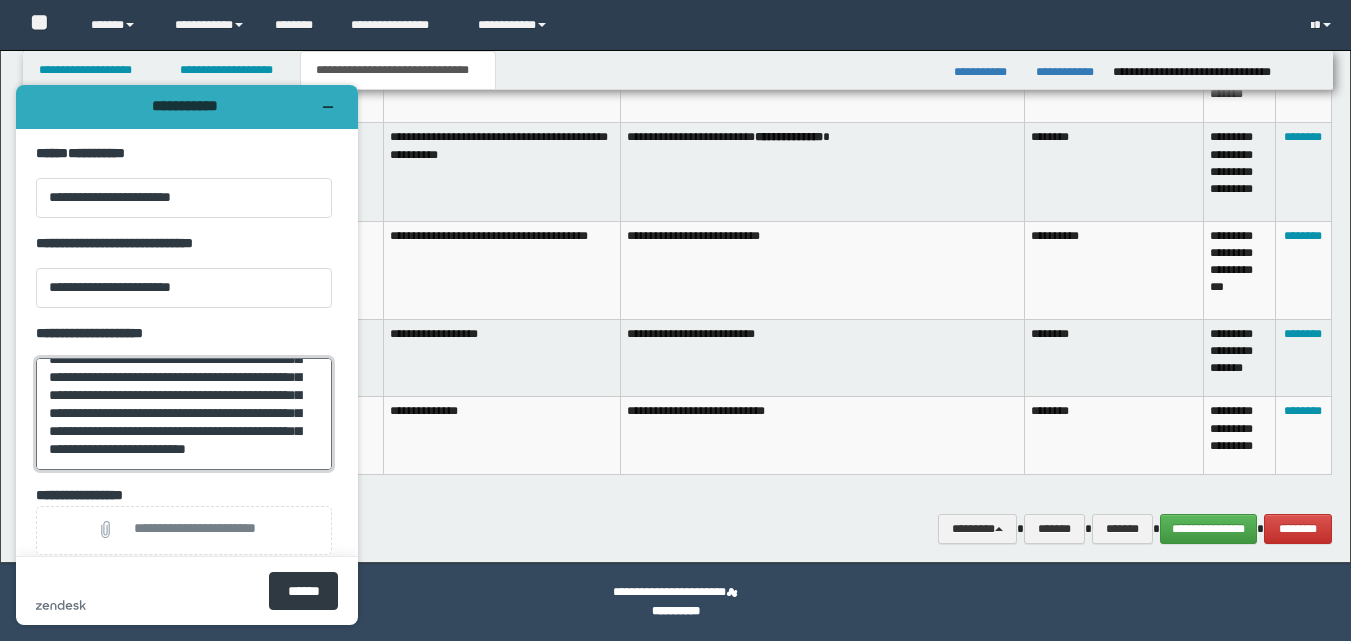drag, startPoint x: 46, startPoint y: 378, endPoint x: 205, endPoint y: 426, distance: 166.08733 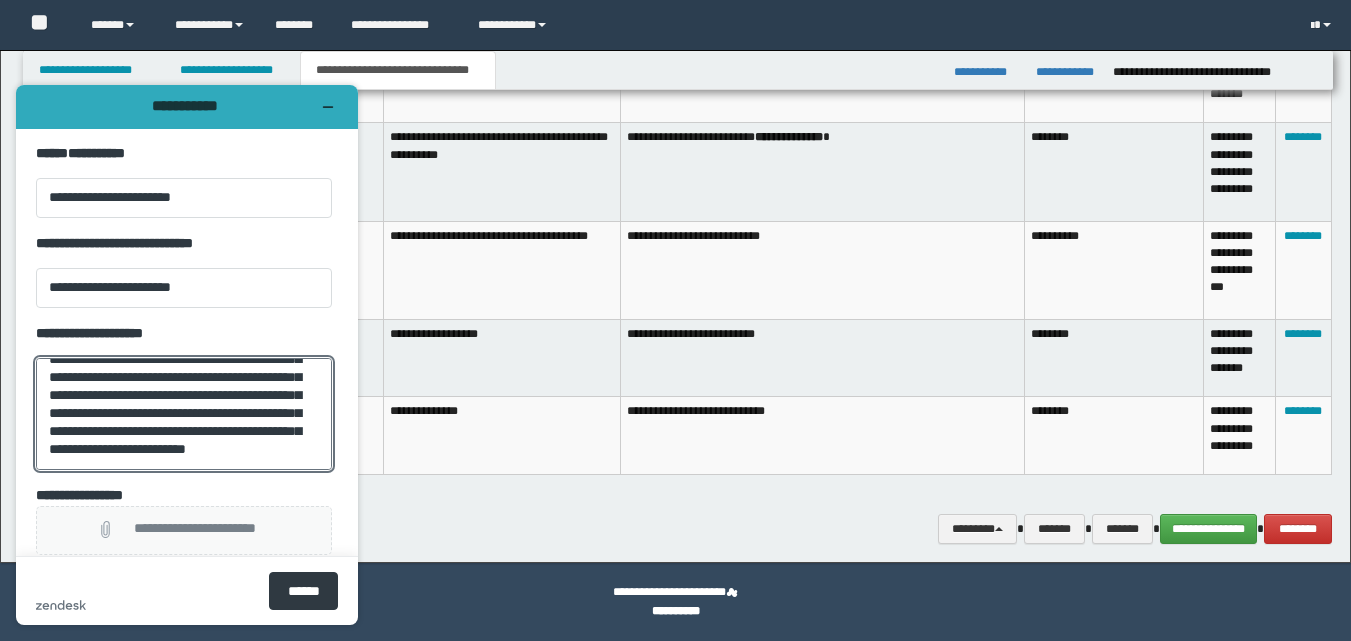 click on "**********" at bounding box center (195, 530) 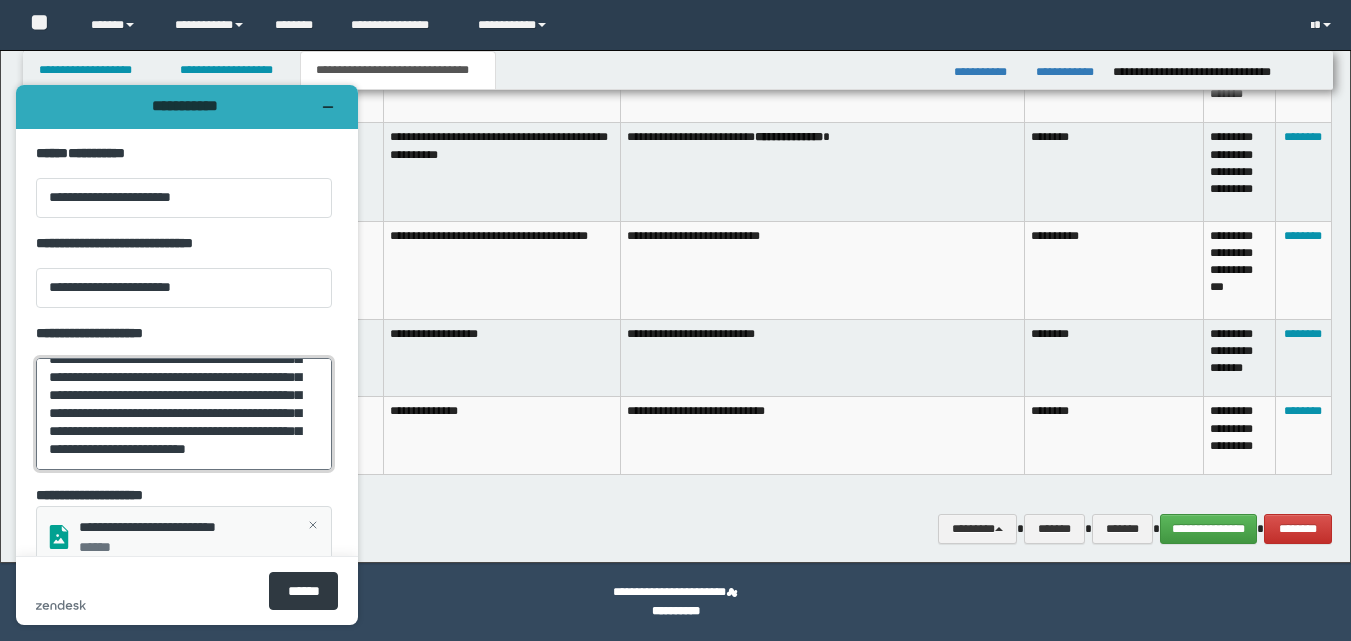 click on "**********" at bounding box center (184, 414) 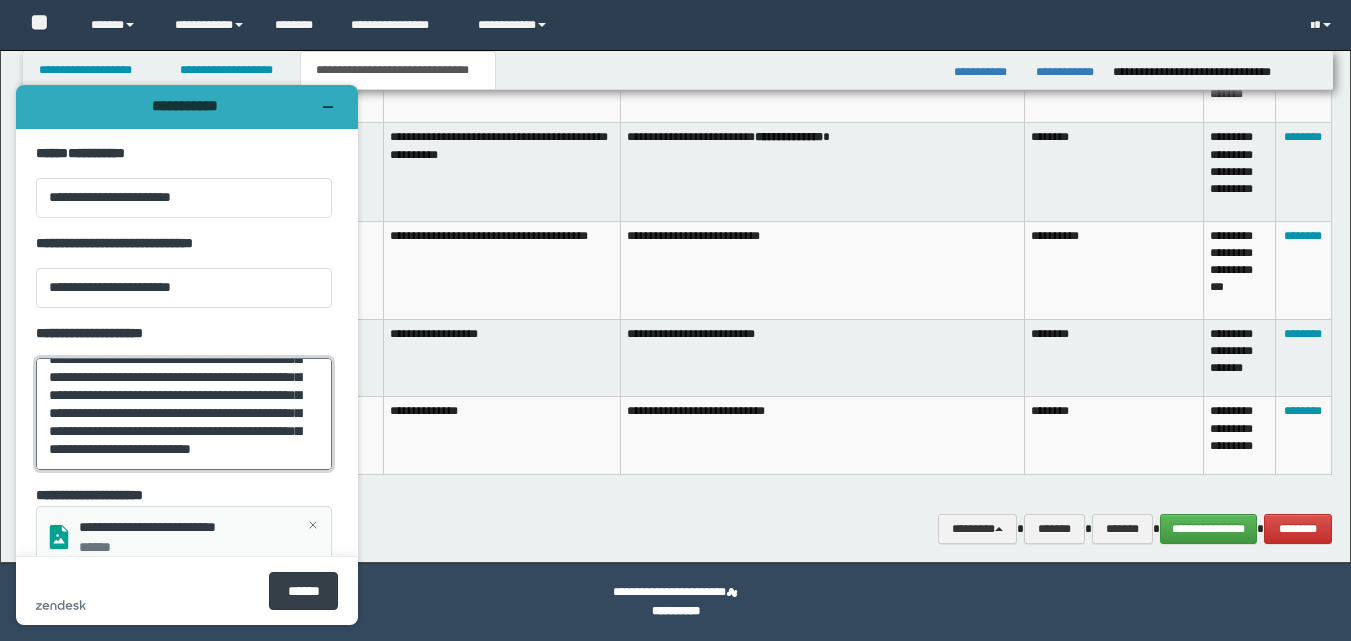 type on "**********" 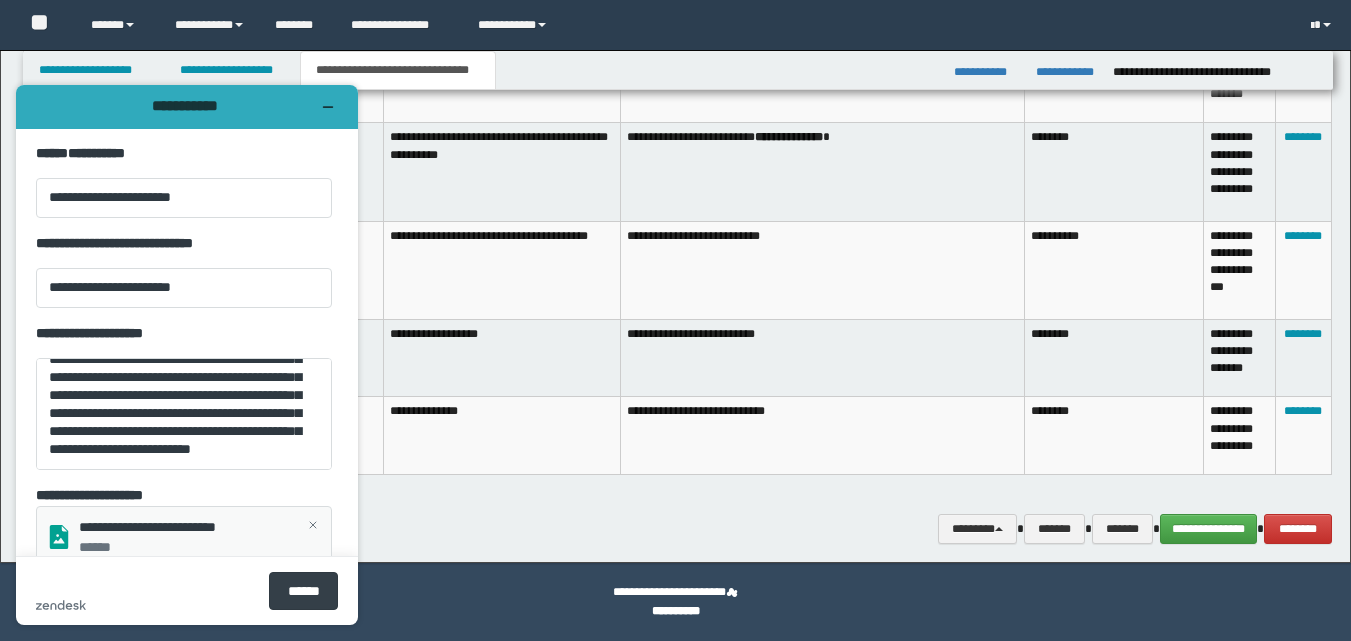click on "******" at bounding box center (303, 591) 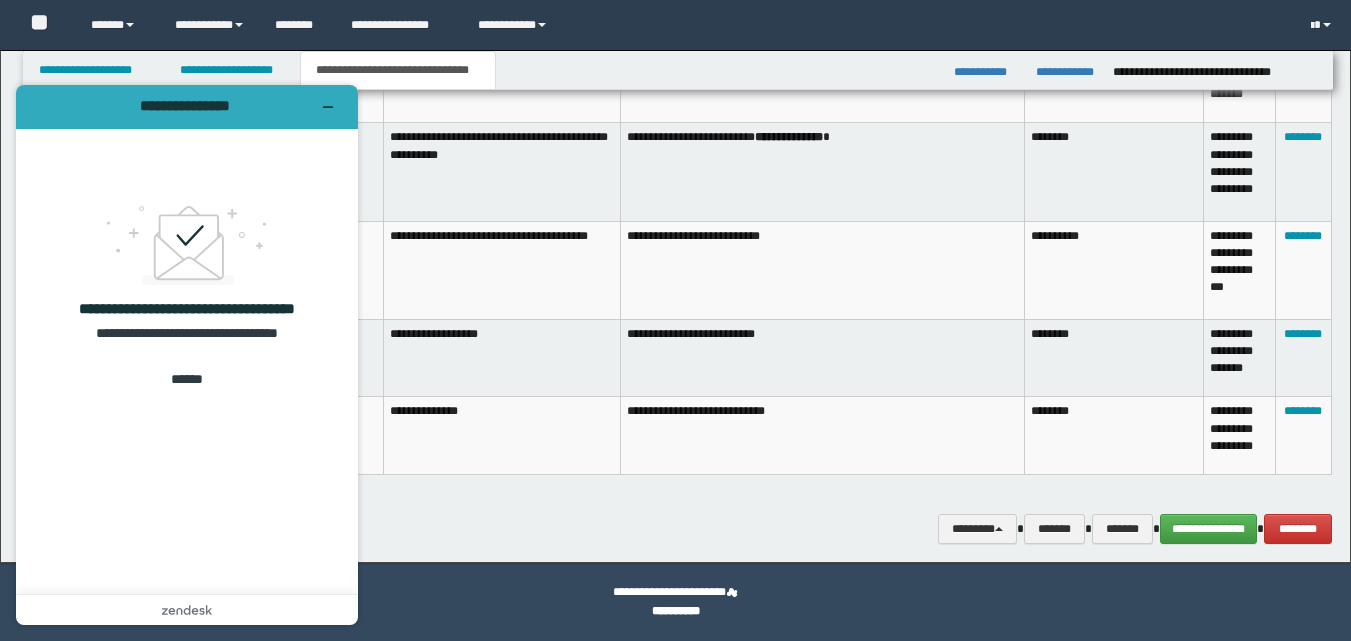 click on "**********" at bounding box center [823, 436] 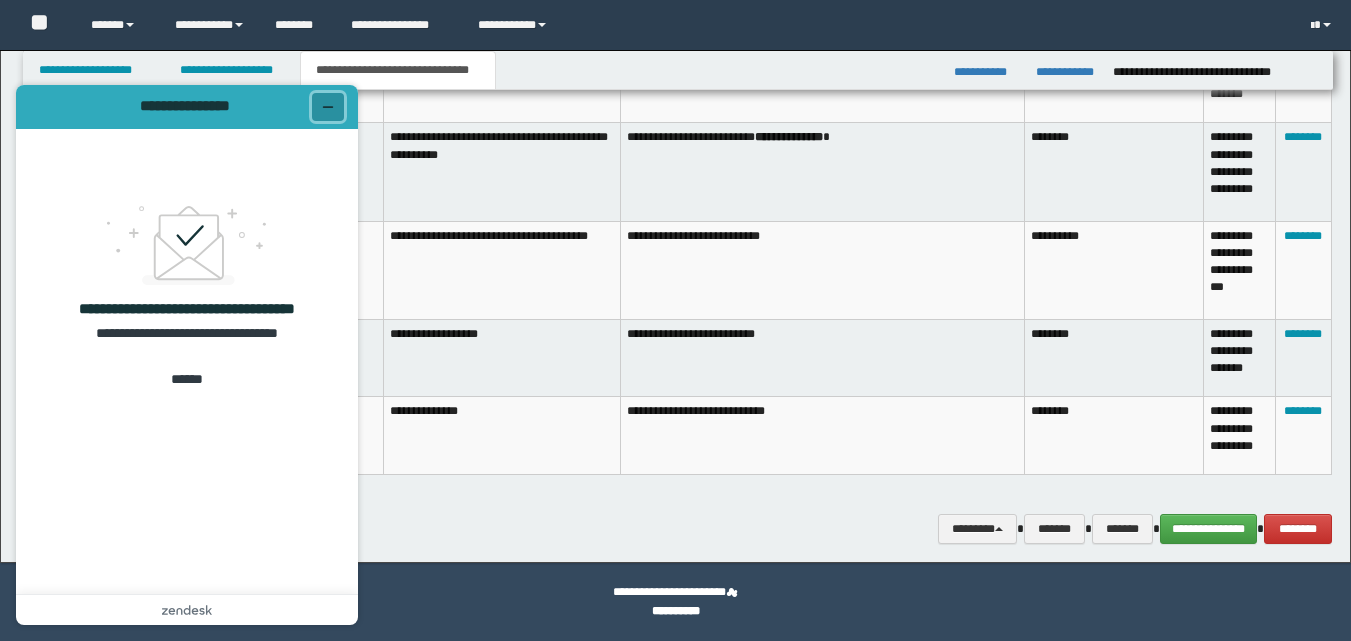 click 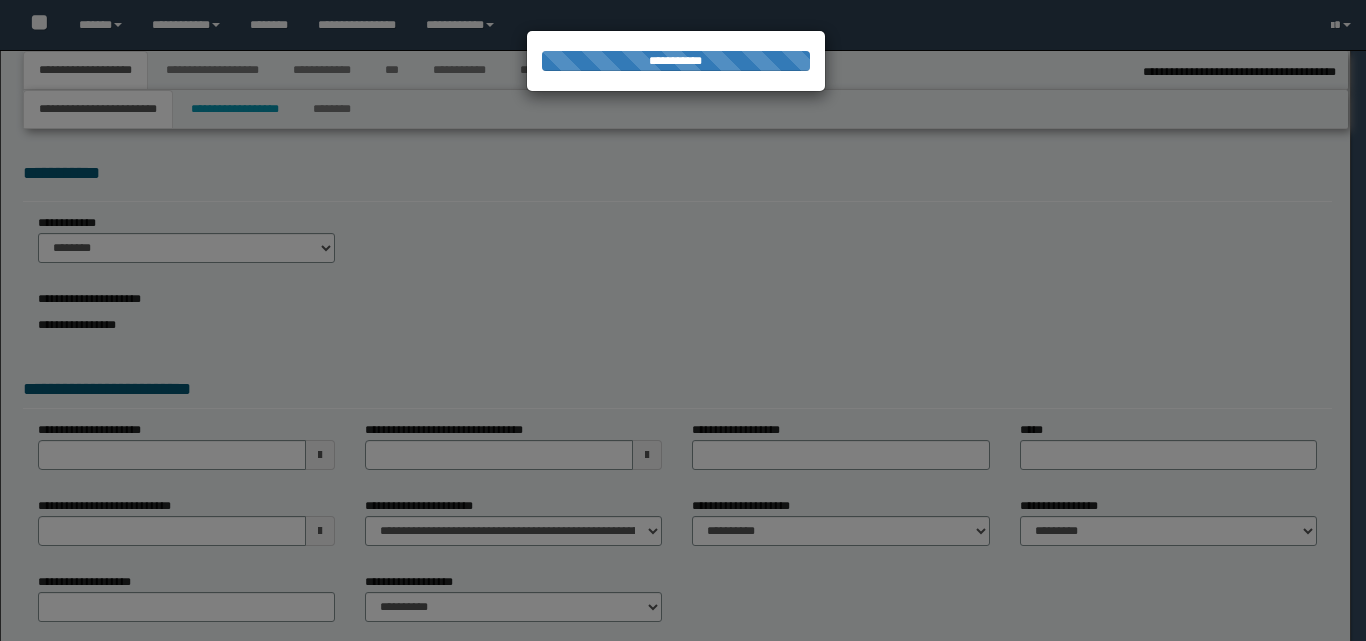 select on "*" 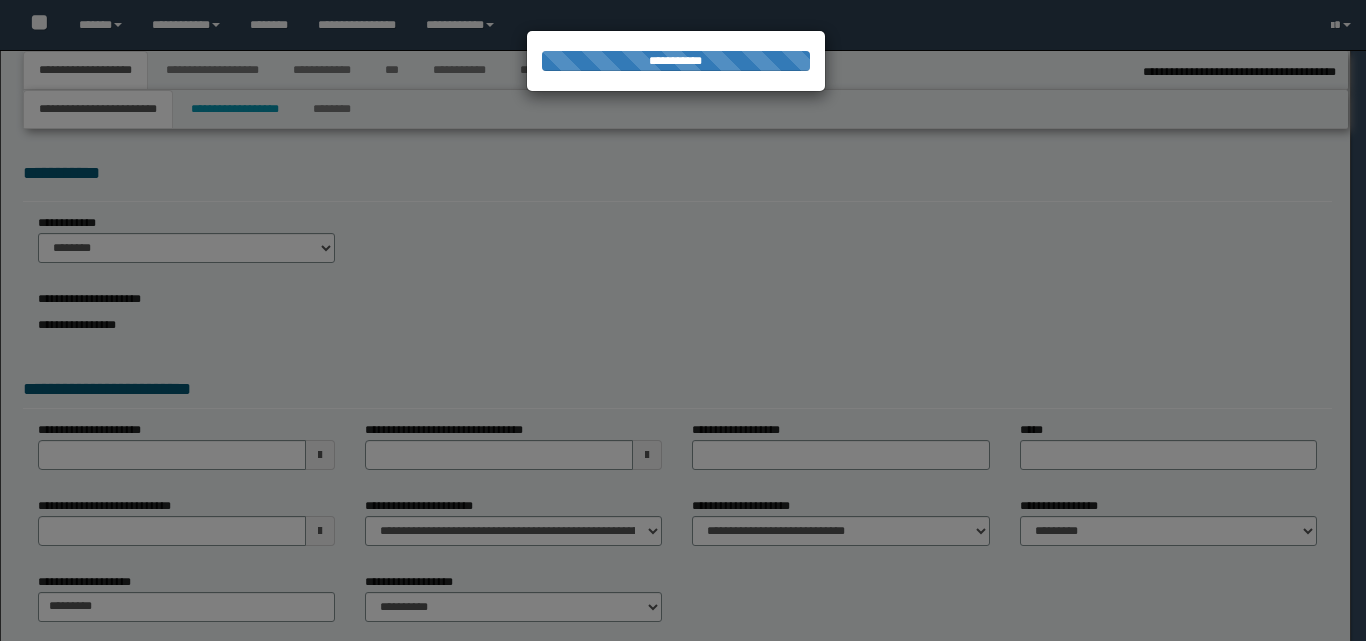 select on "*" 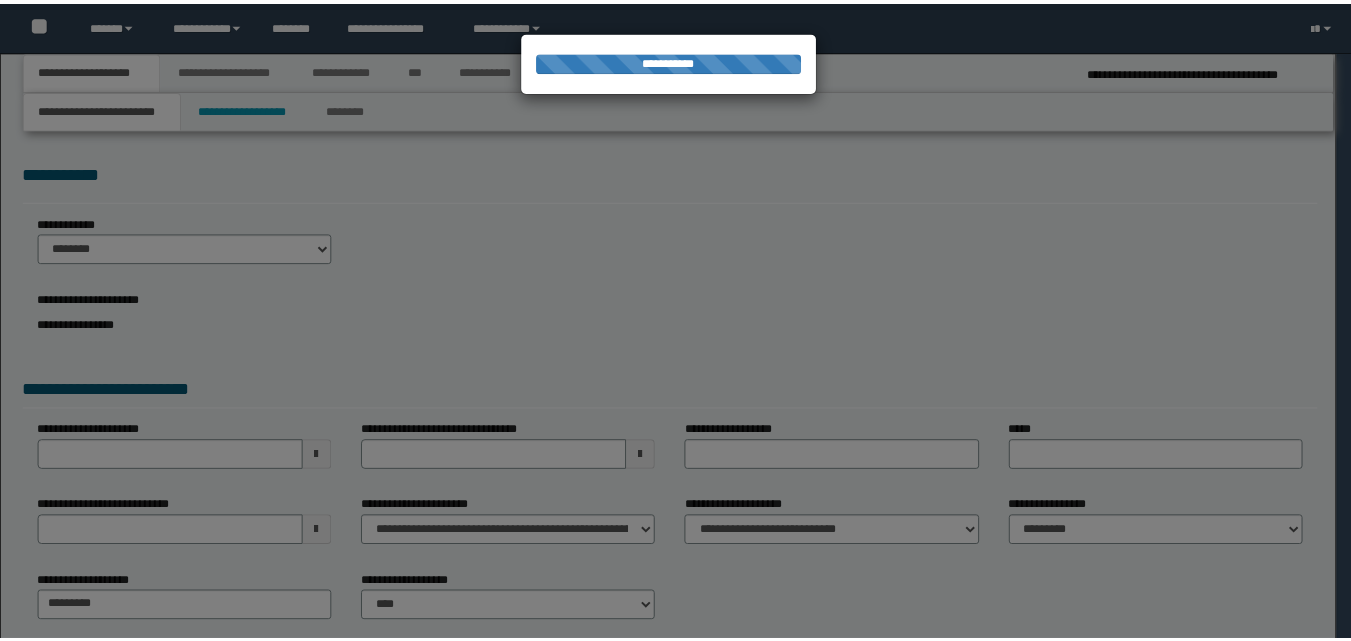 scroll, scrollTop: 0, scrollLeft: 0, axis: both 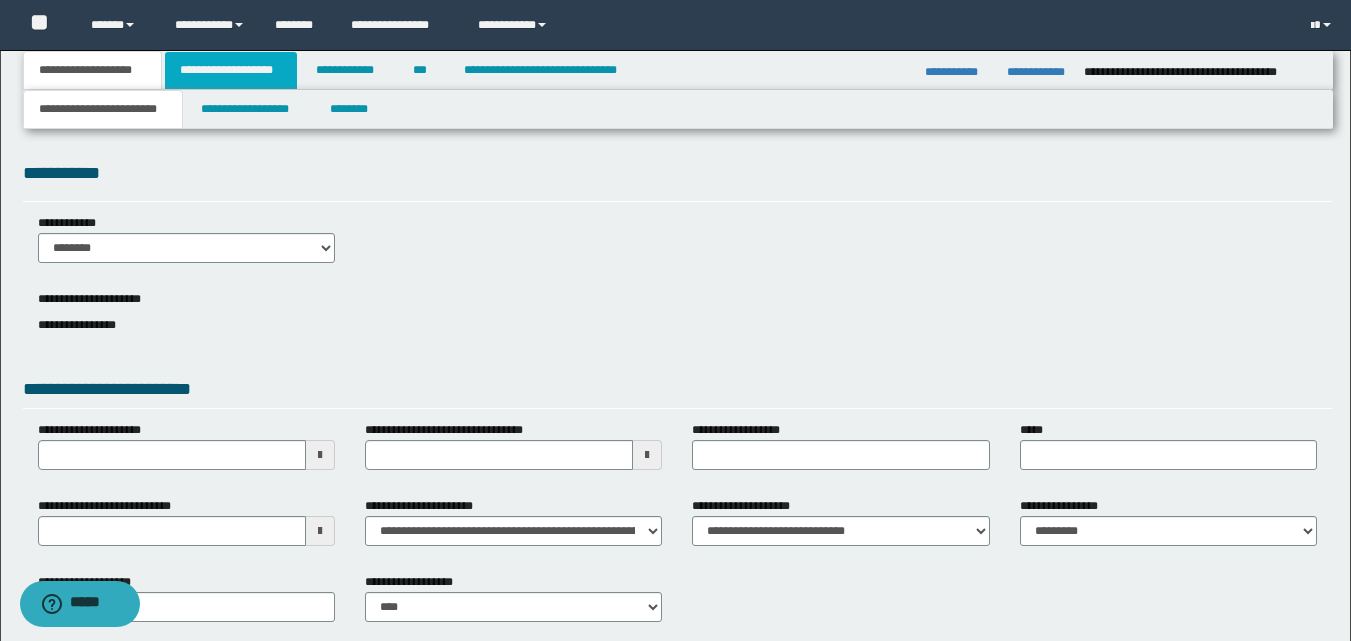 click on "**********" at bounding box center (231, 70) 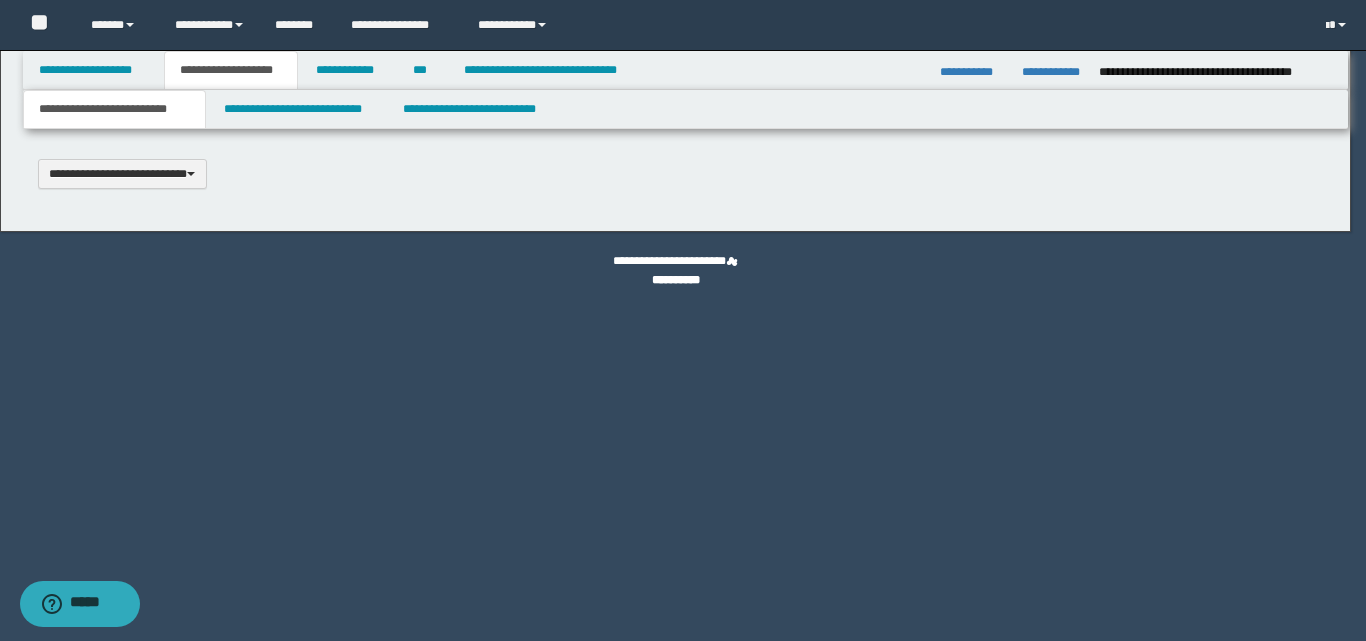 type 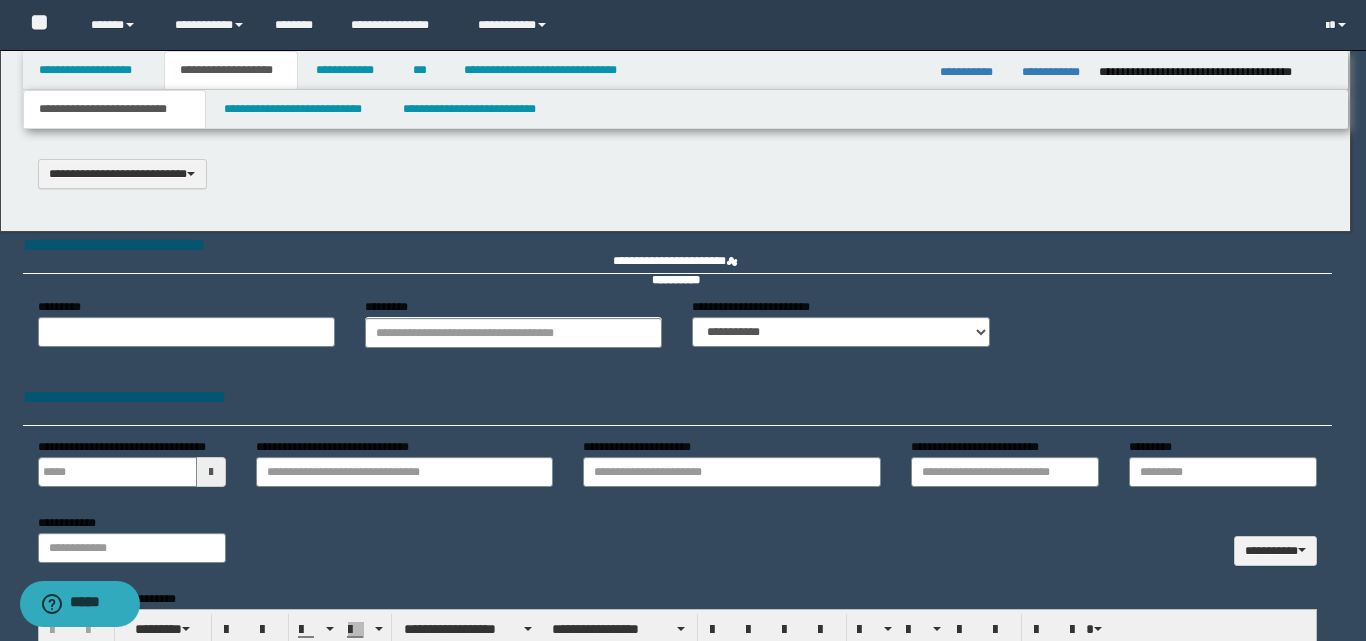 type on "**********" 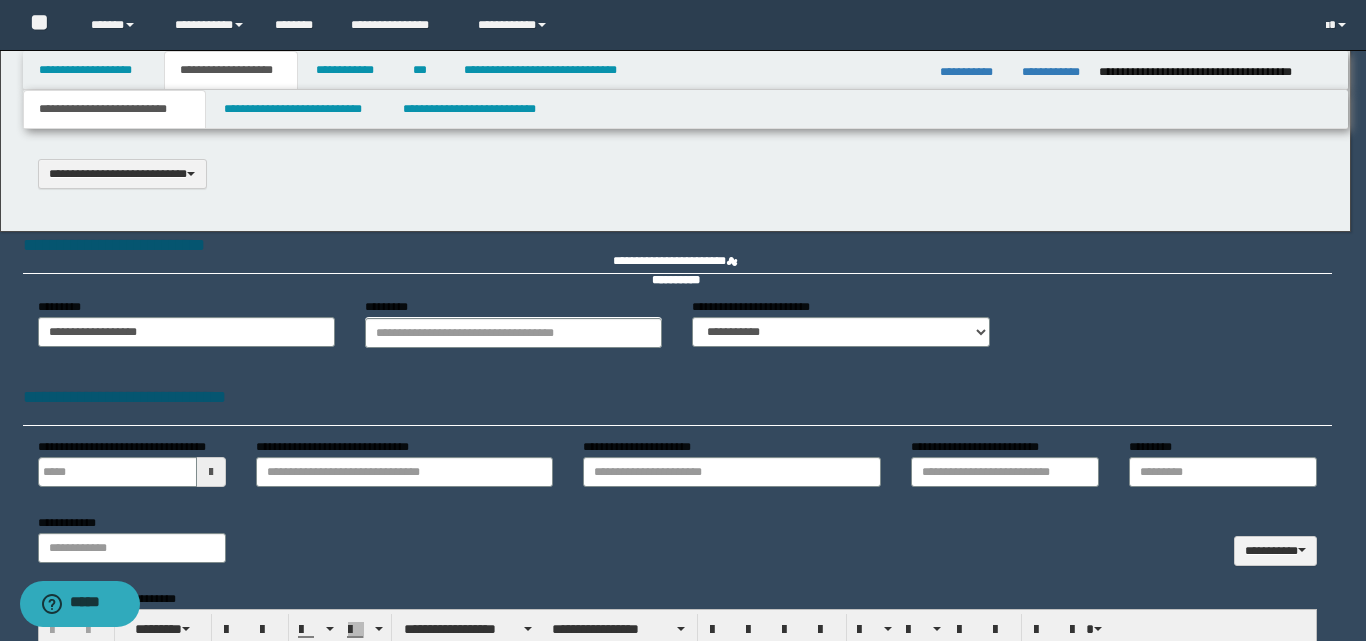 type on "**" 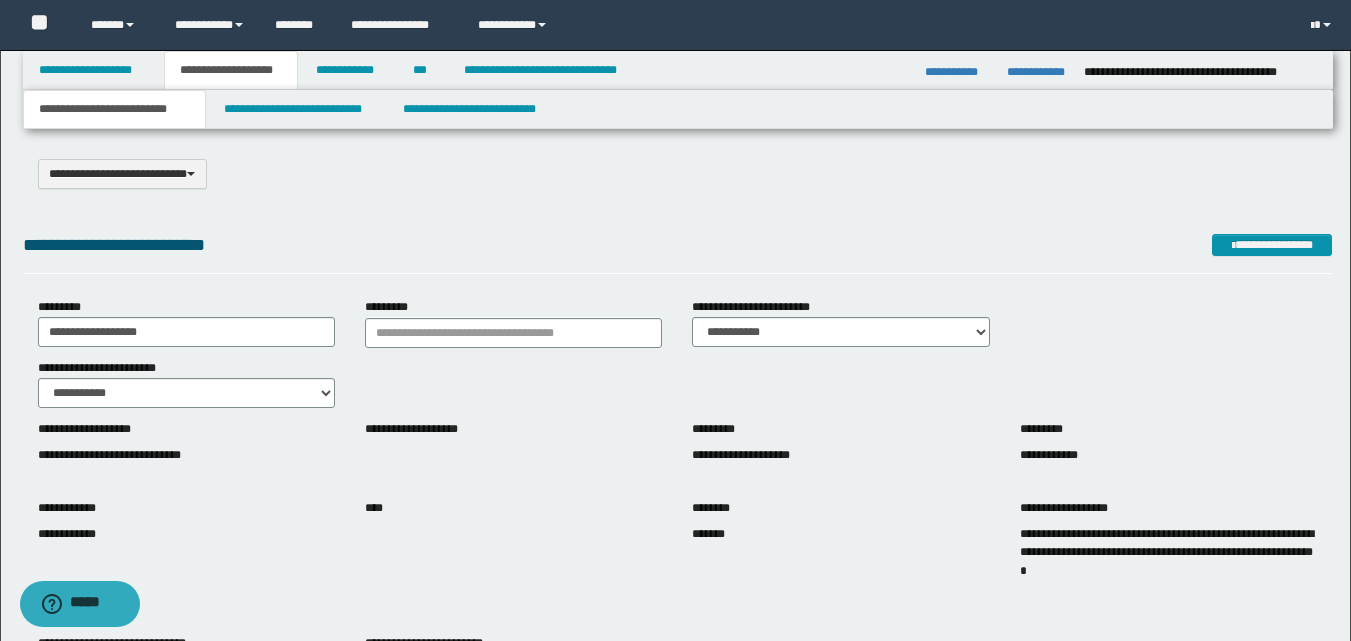 scroll, scrollTop: 0, scrollLeft: 0, axis: both 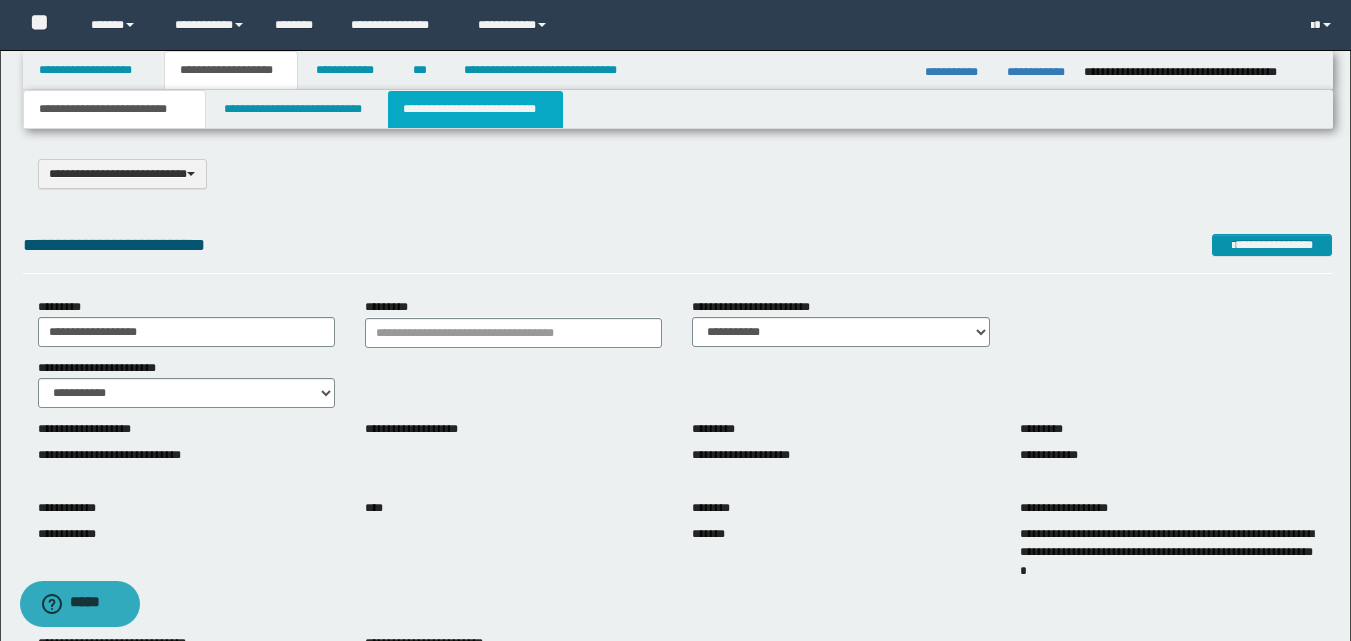 click on "**********" at bounding box center [475, 109] 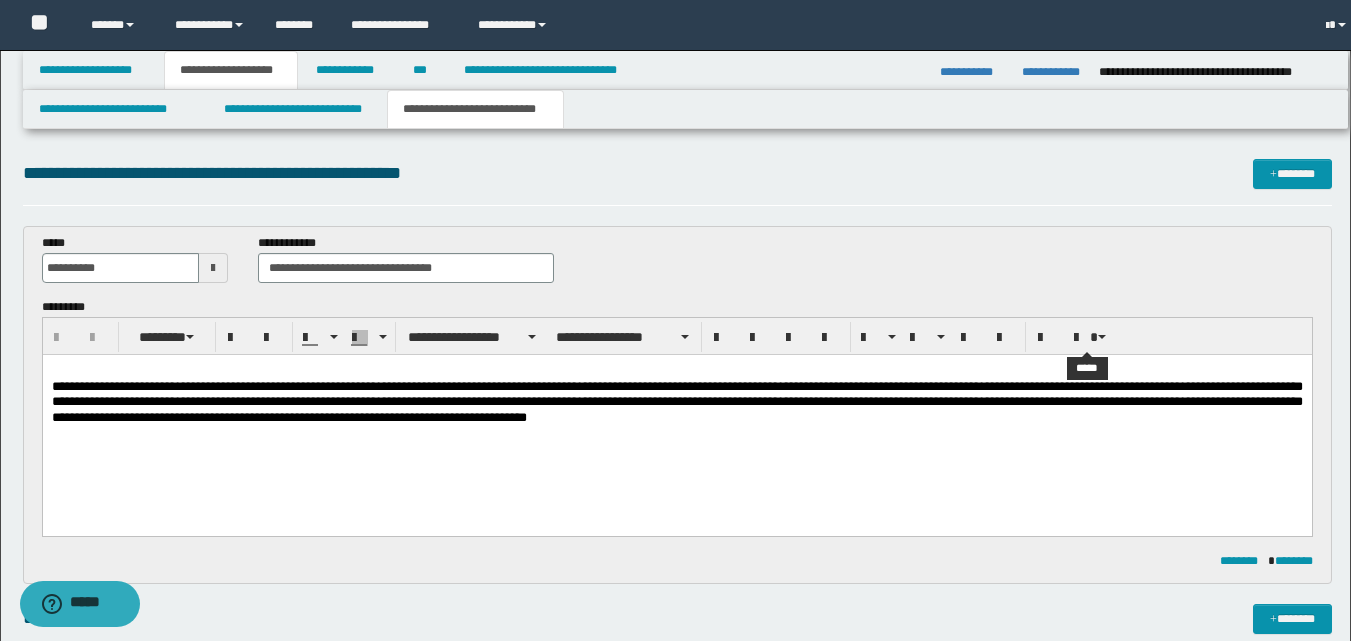 scroll, scrollTop: 0, scrollLeft: 0, axis: both 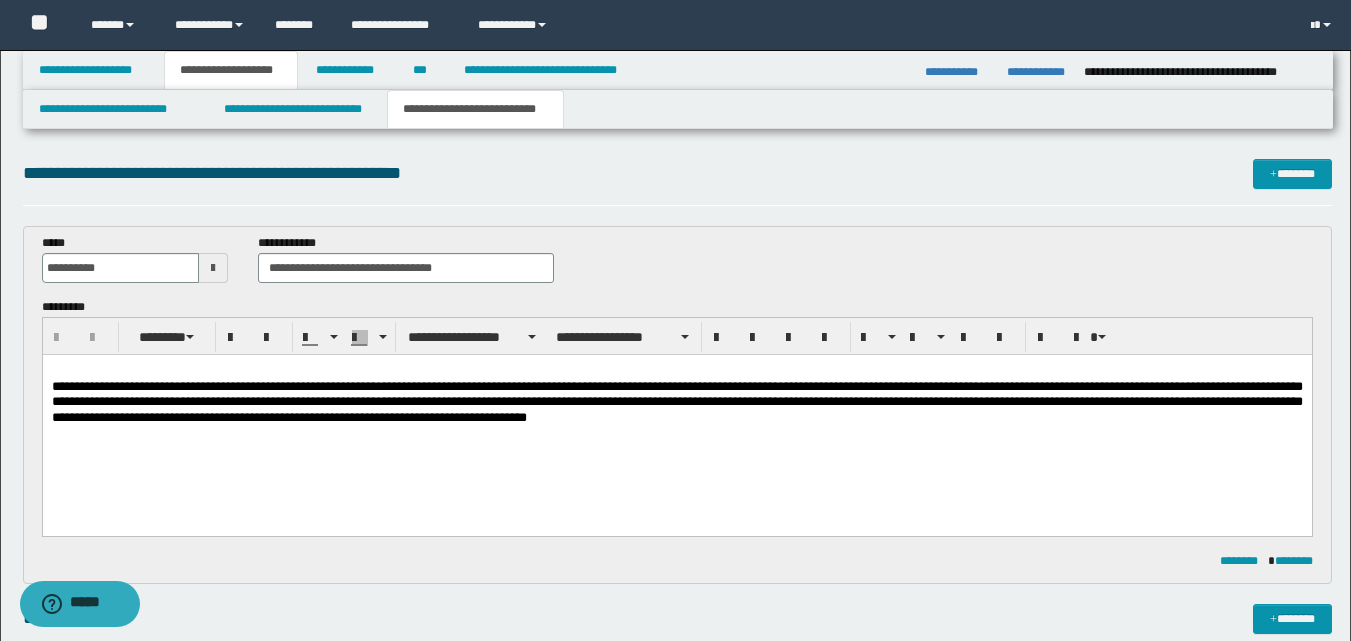click on "**********" at bounding box center (958, 72) 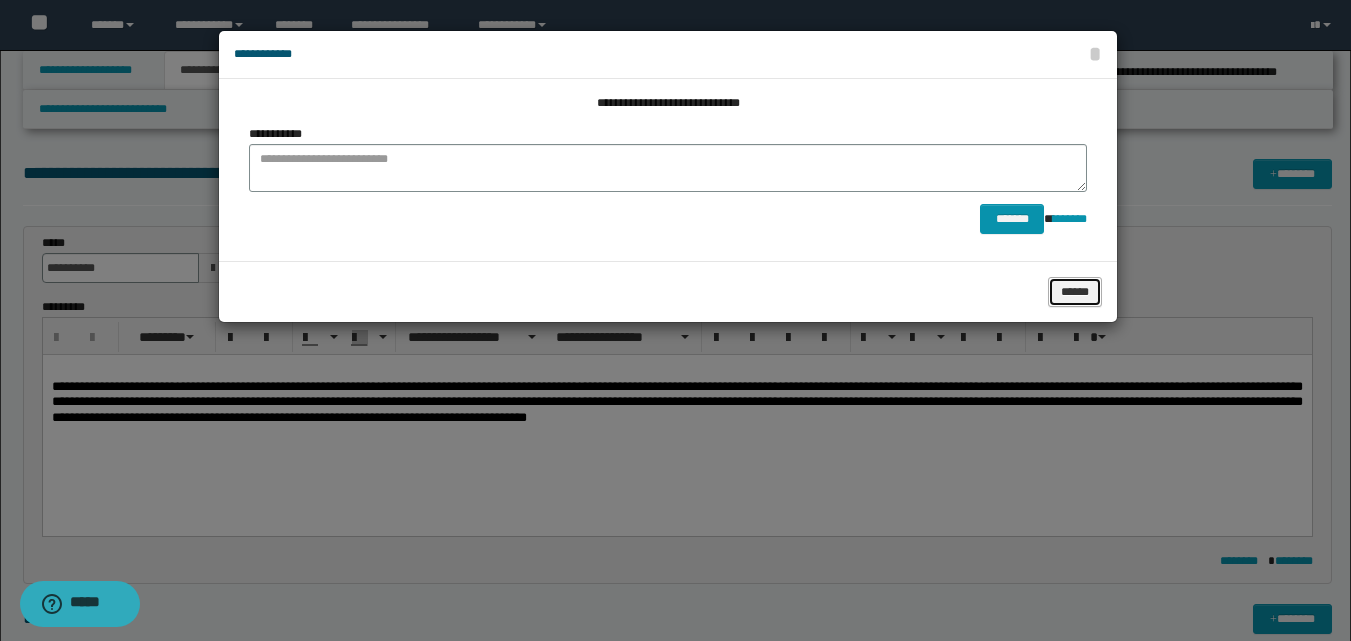 click on "******" at bounding box center (1075, 292) 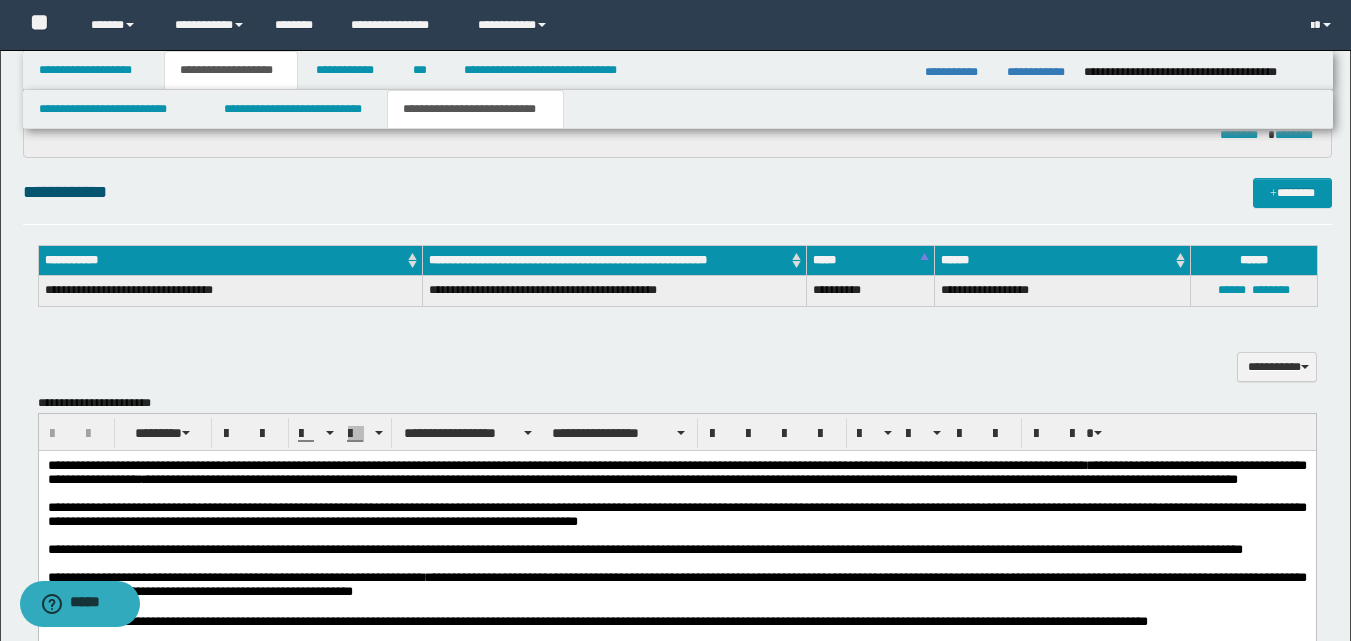 scroll, scrollTop: 0, scrollLeft: 0, axis: both 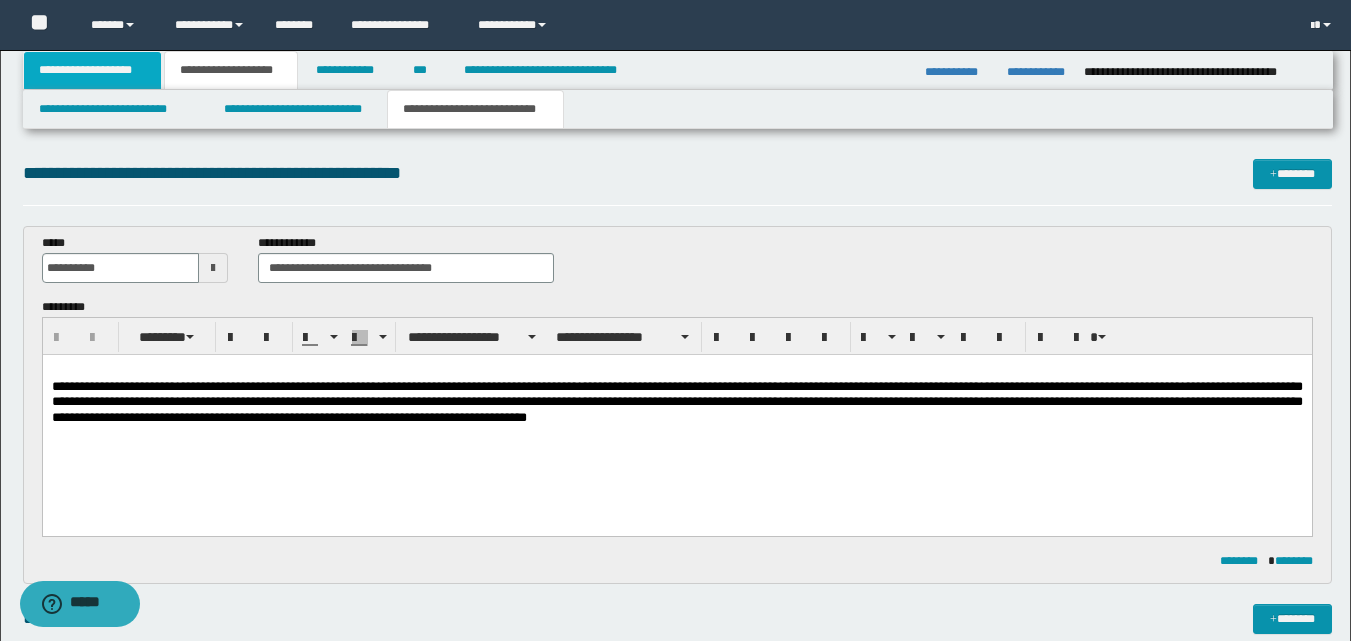 click on "**********" at bounding box center [92, 70] 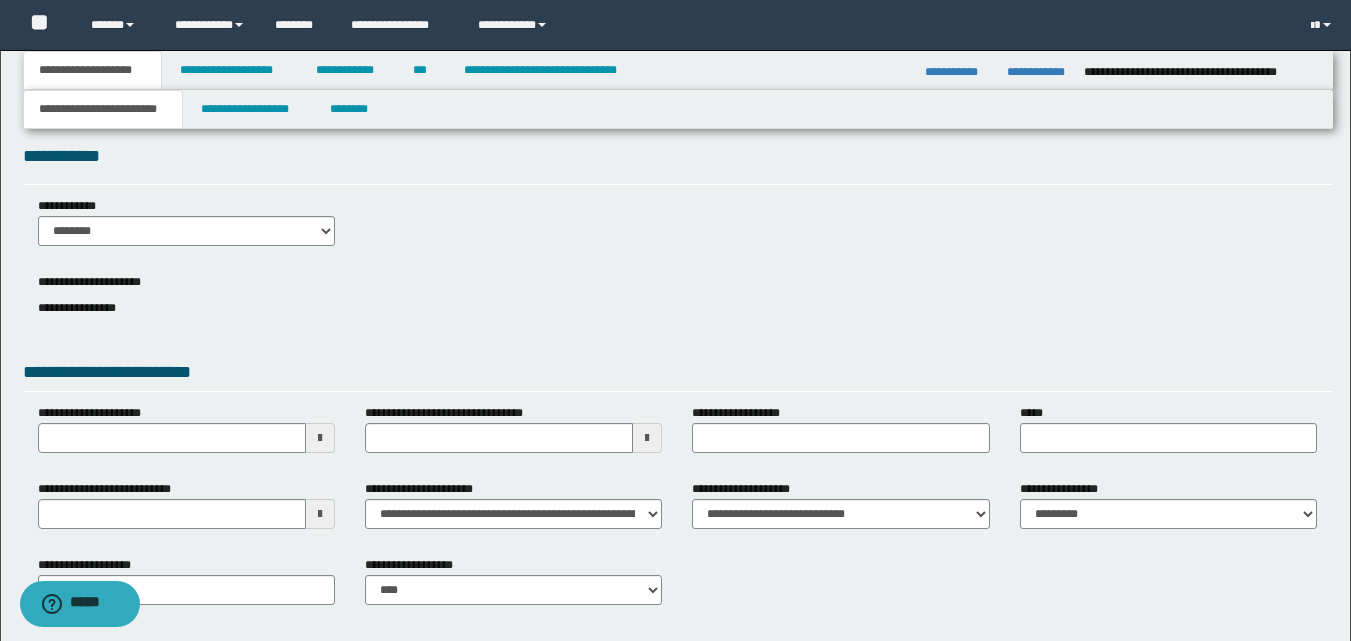 scroll, scrollTop: 0, scrollLeft: 0, axis: both 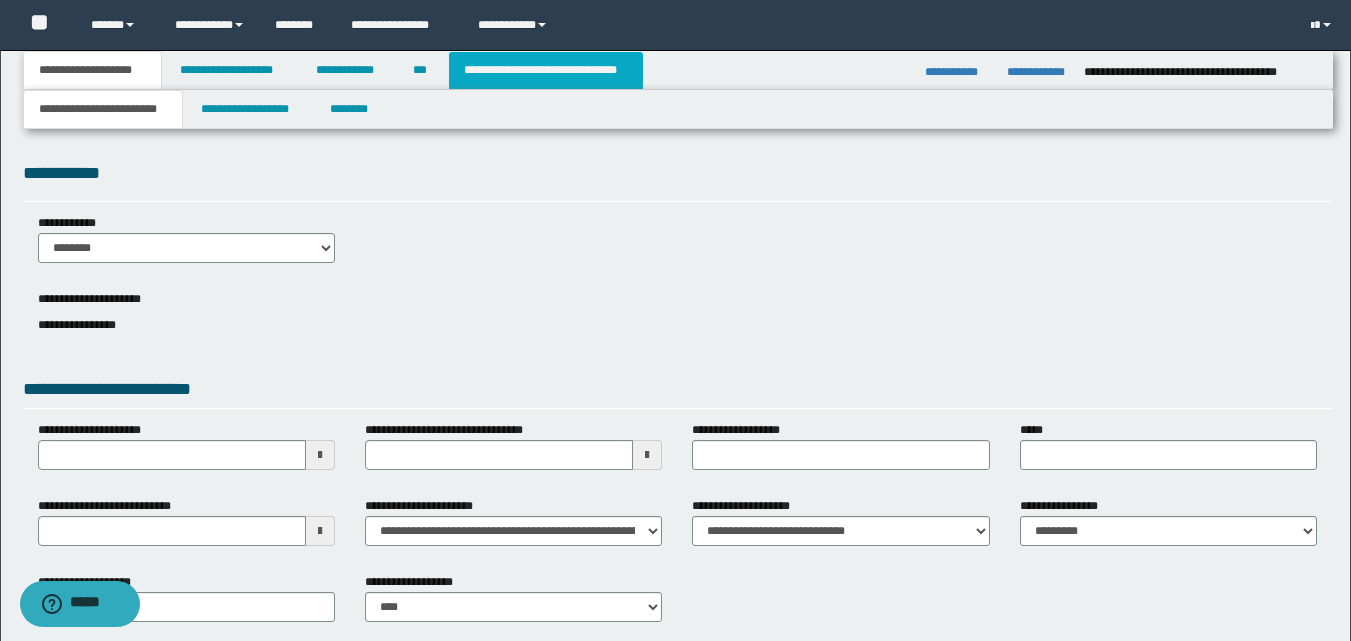 click on "**********" at bounding box center (546, 70) 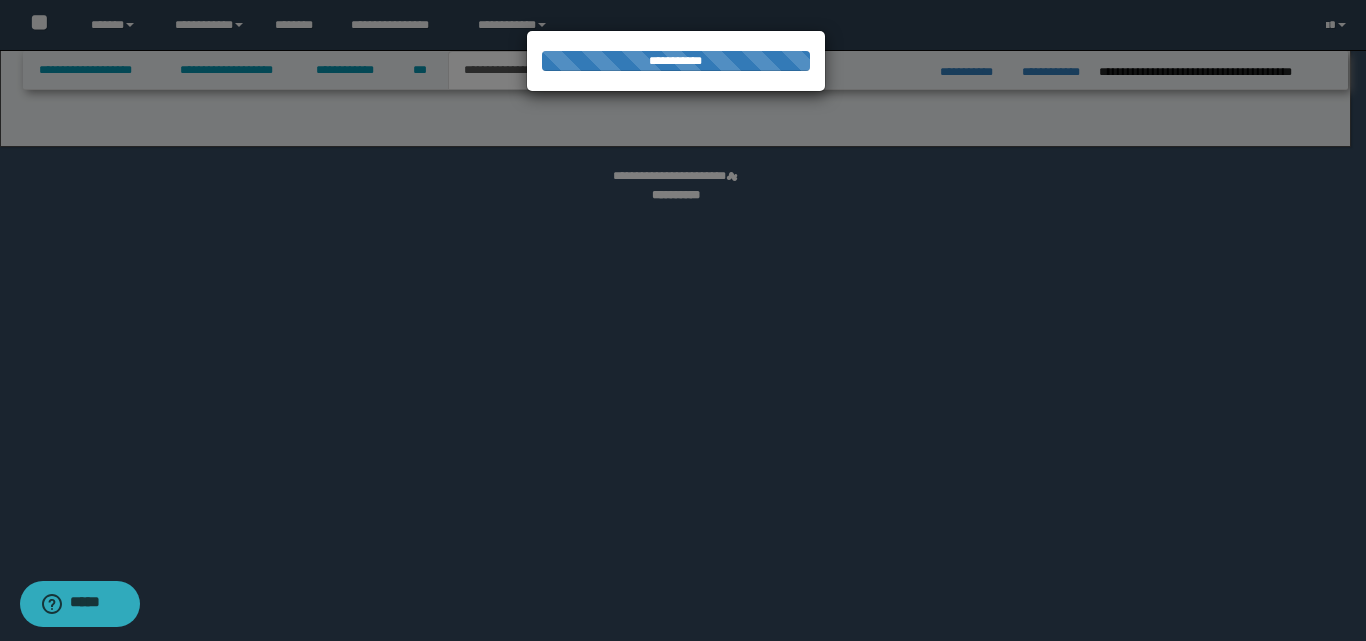 select on "*" 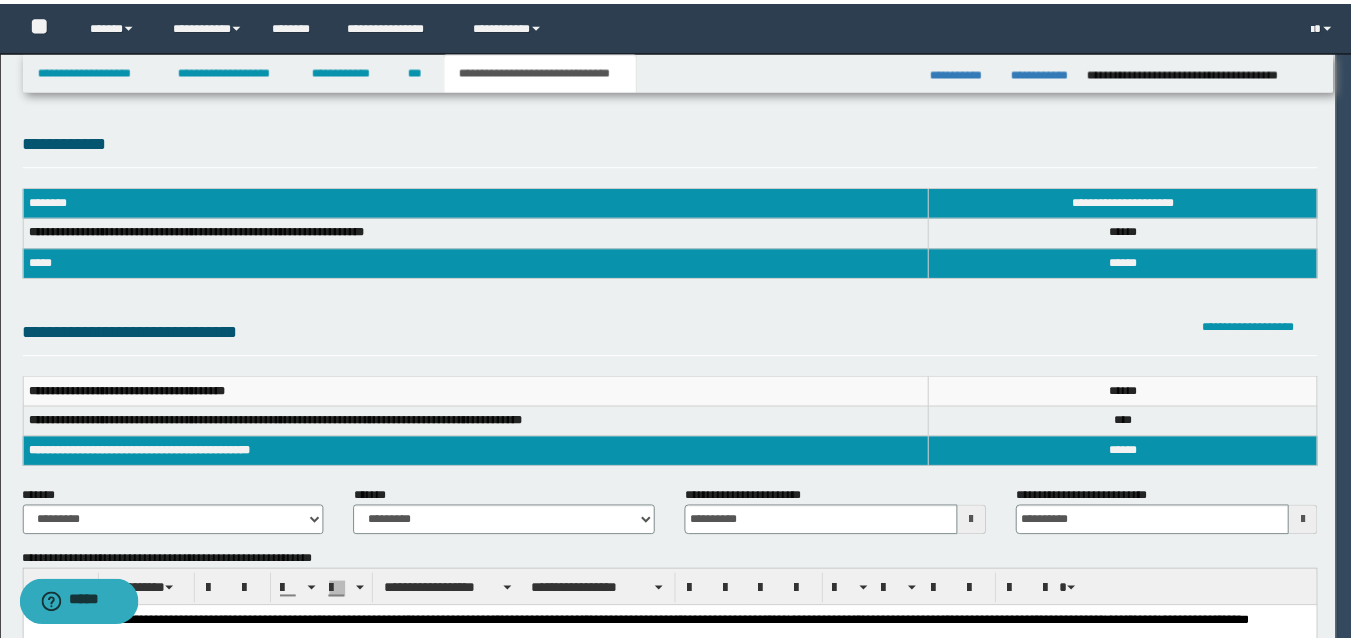 scroll, scrollTop: 0, scrollLeft: 0, axis: both 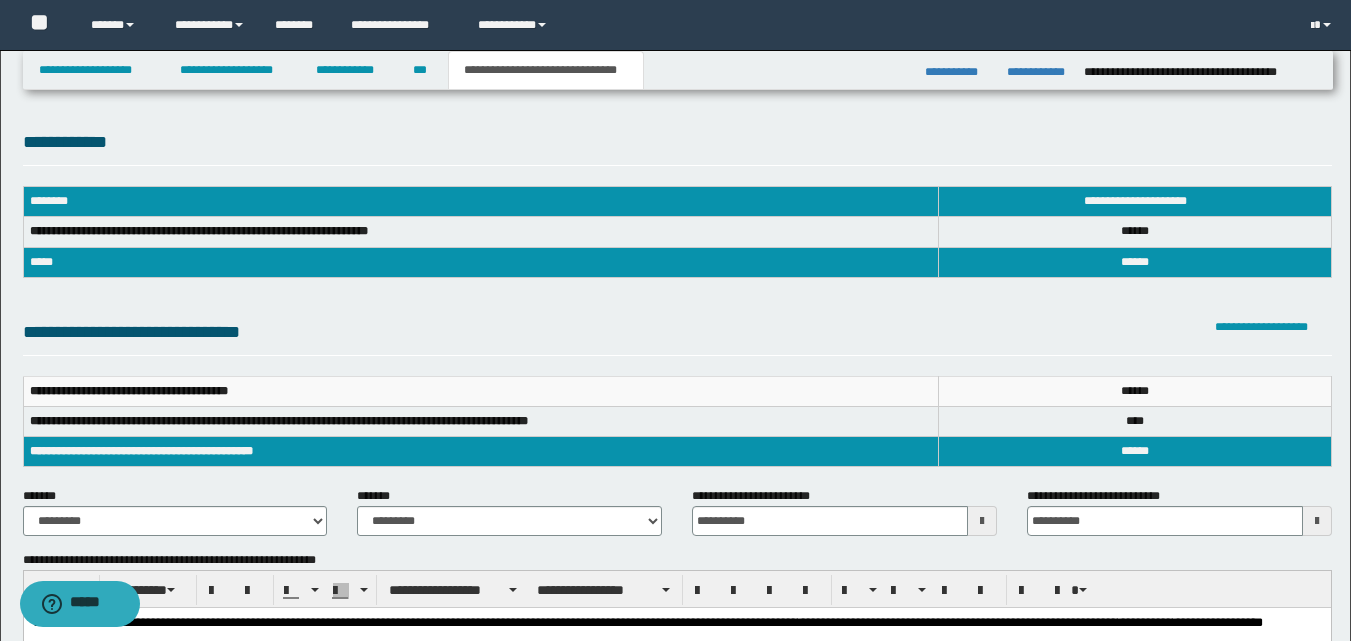 click on "**********" at bounding box center [966, 66] 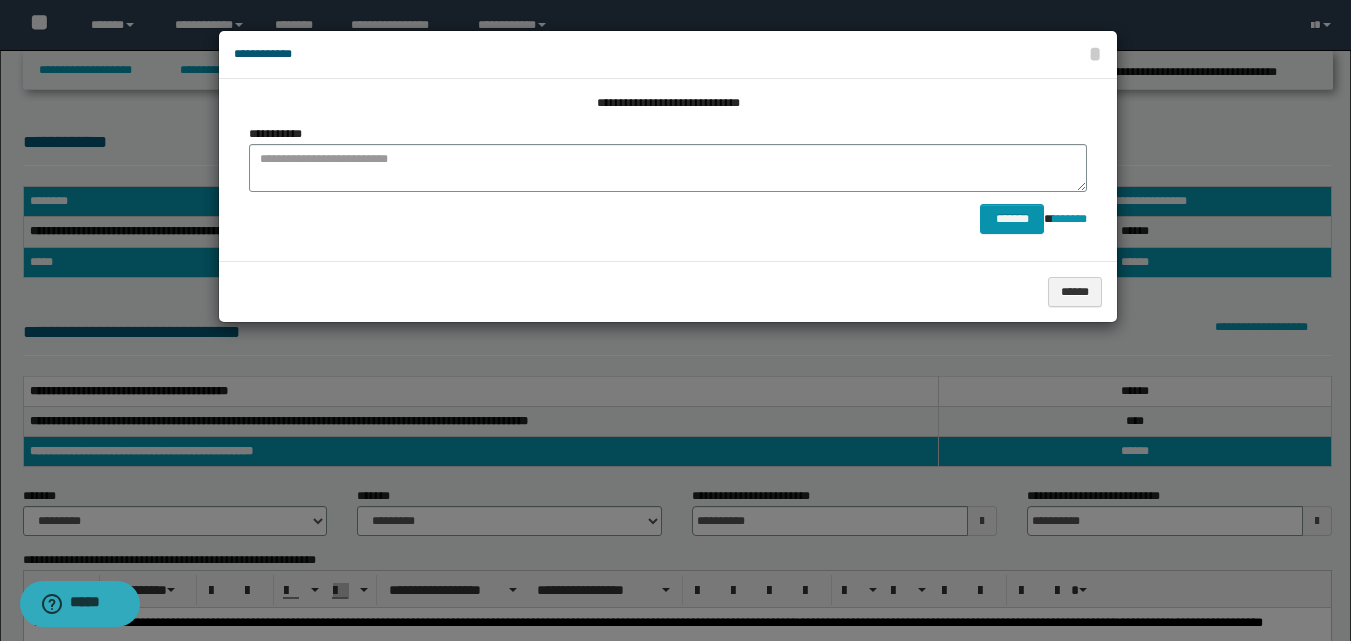drag, startPoint x: 1057, startPoint y: 308, endPoint x: 952, endPoint y: 309, distance: 105.00476 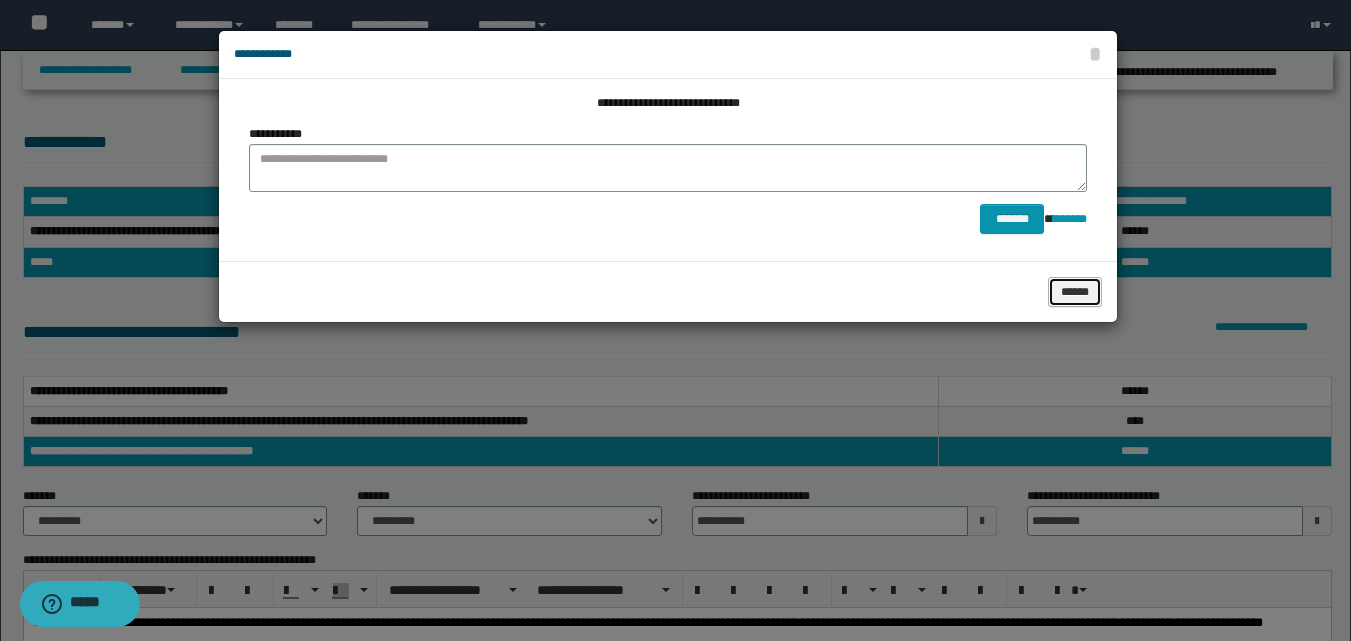 click on "******" at bounding box center [1075, 292] 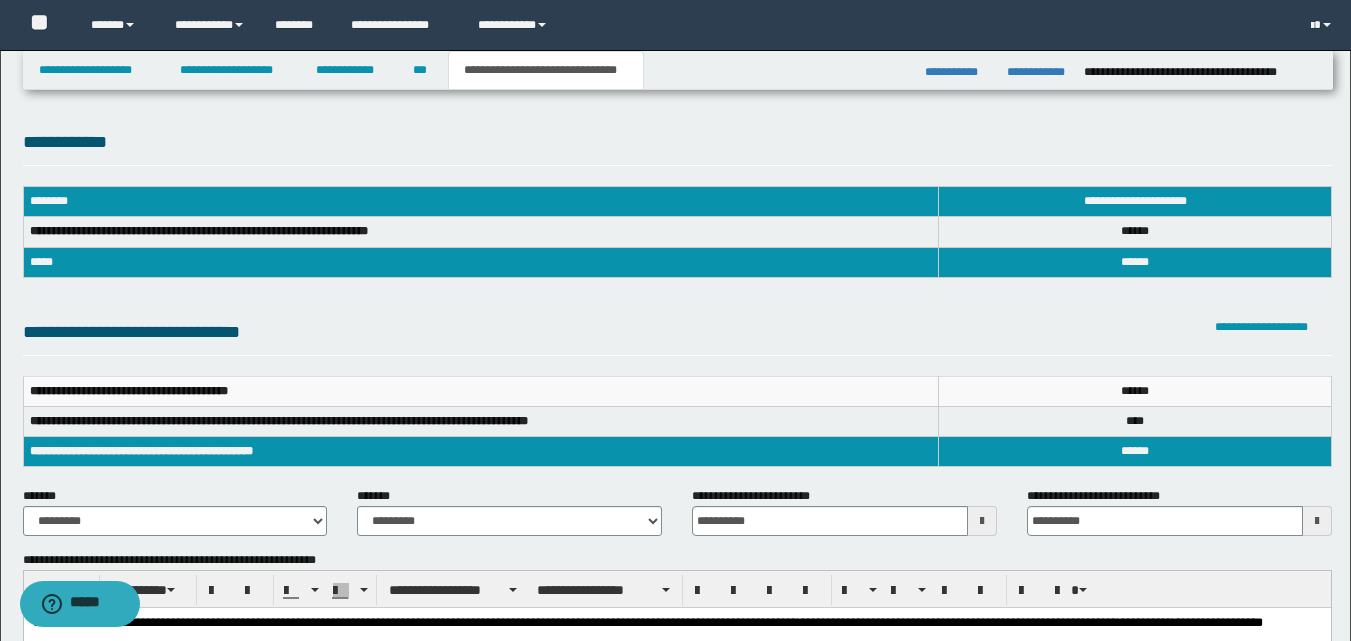 click on "**********" at bounding box center (958, 72) 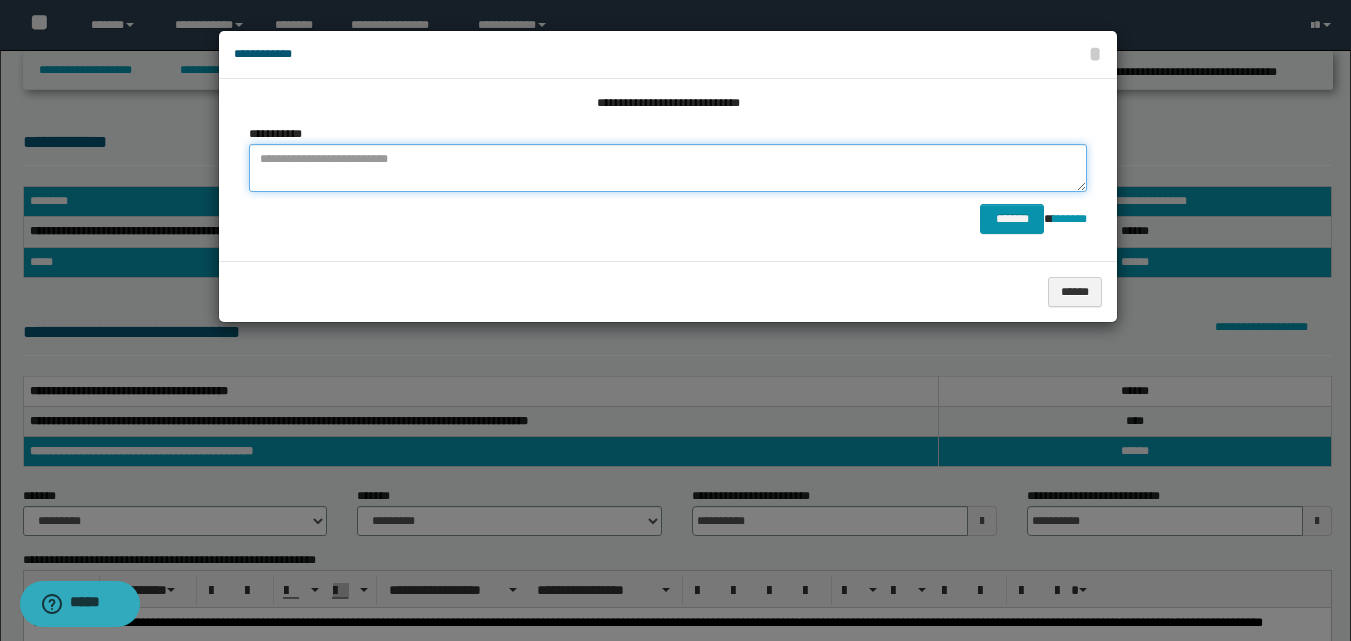 click at bounding box center [668, 168] 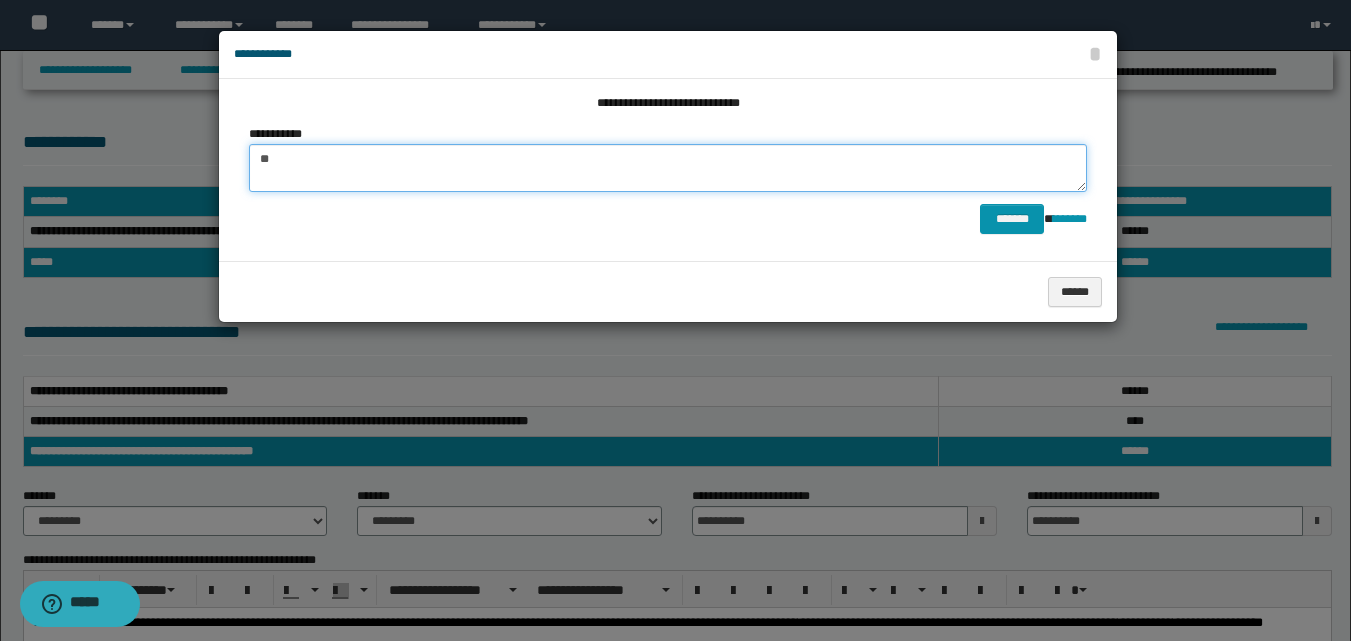 type on "*" 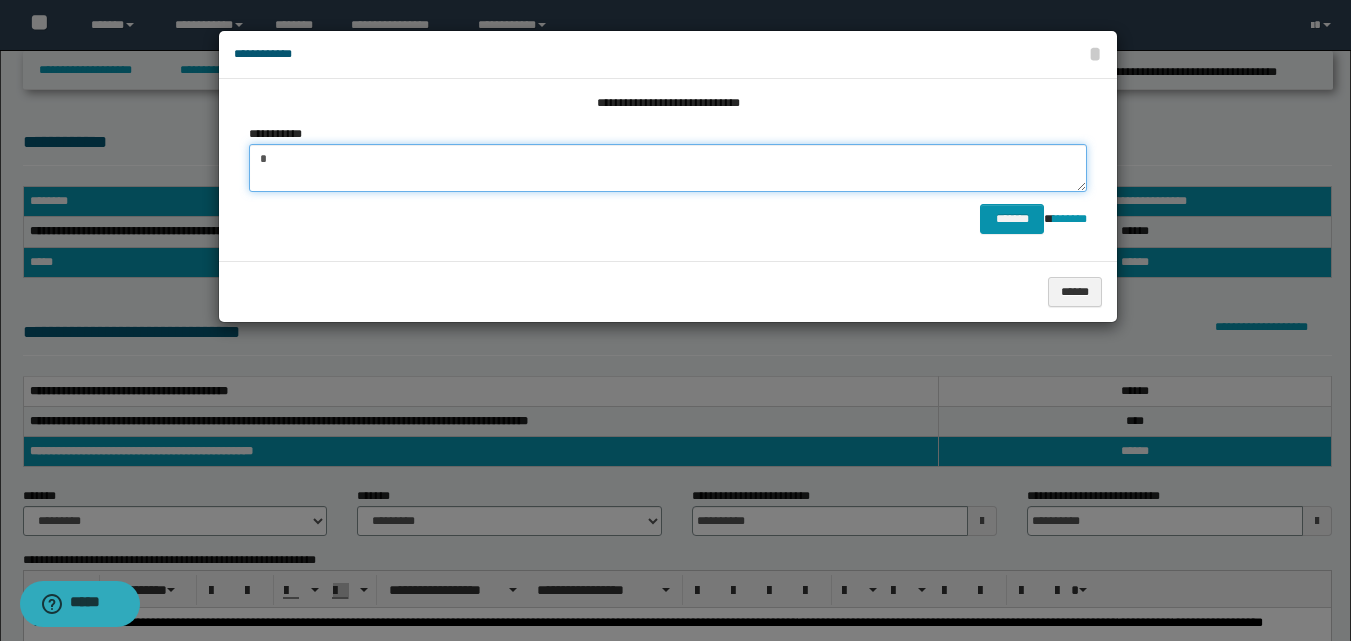 type 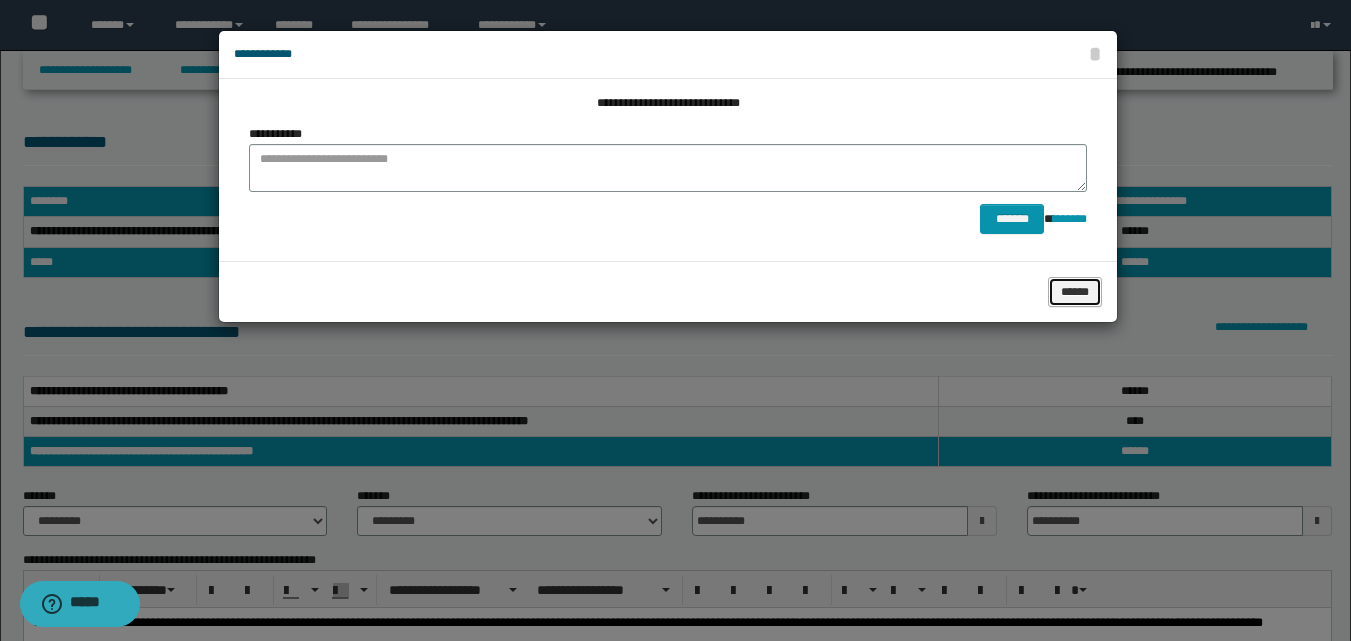 click on "******" at bounding box center [1075, 292] 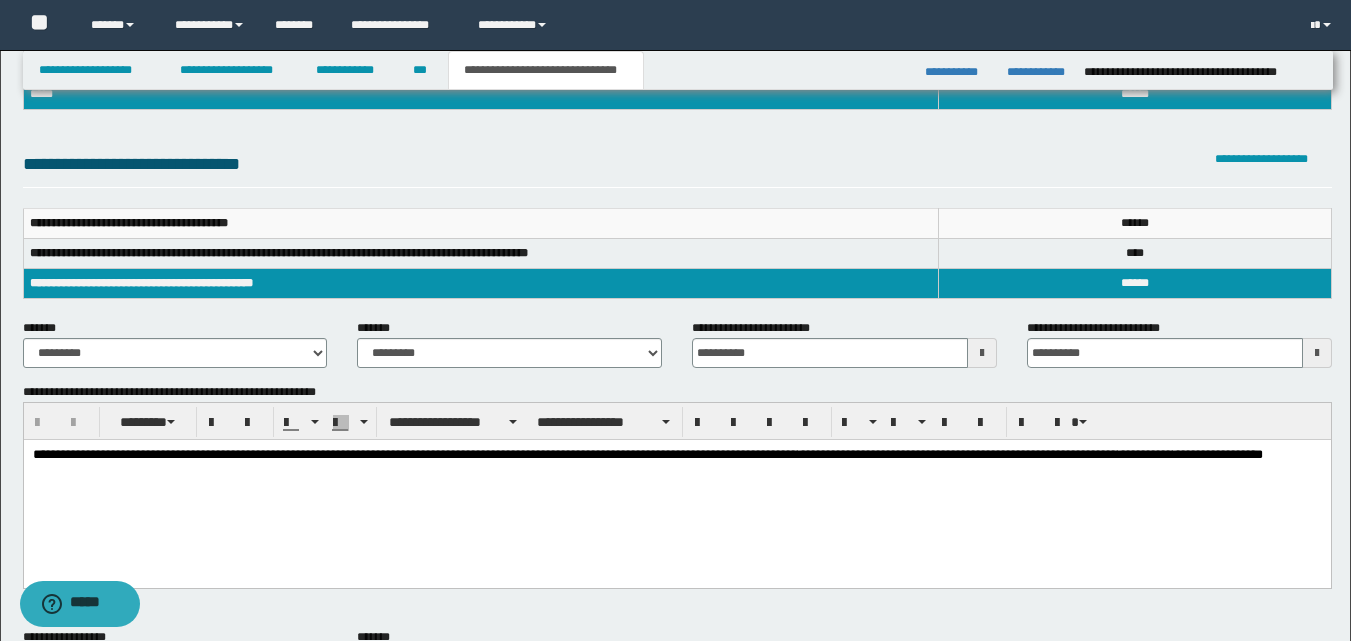 scroll, scrollTop: 0, scrollLeft: 0, axis: both 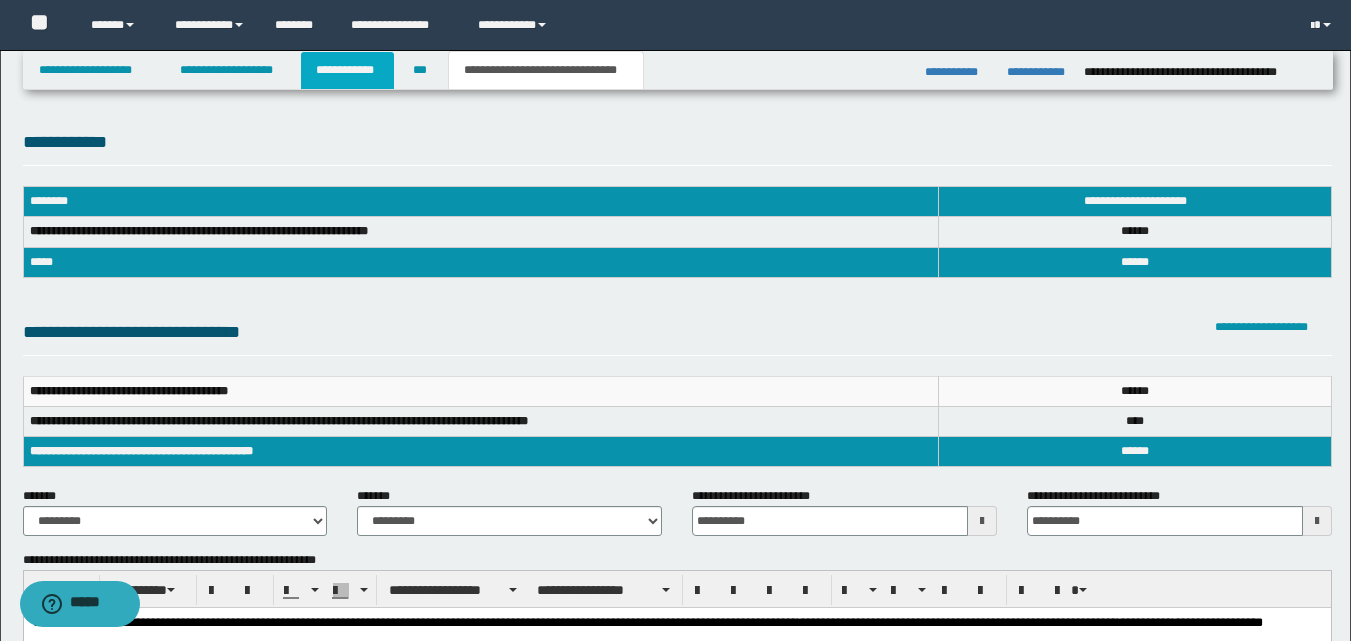 click on "**********" at bounding box center [347, 70] 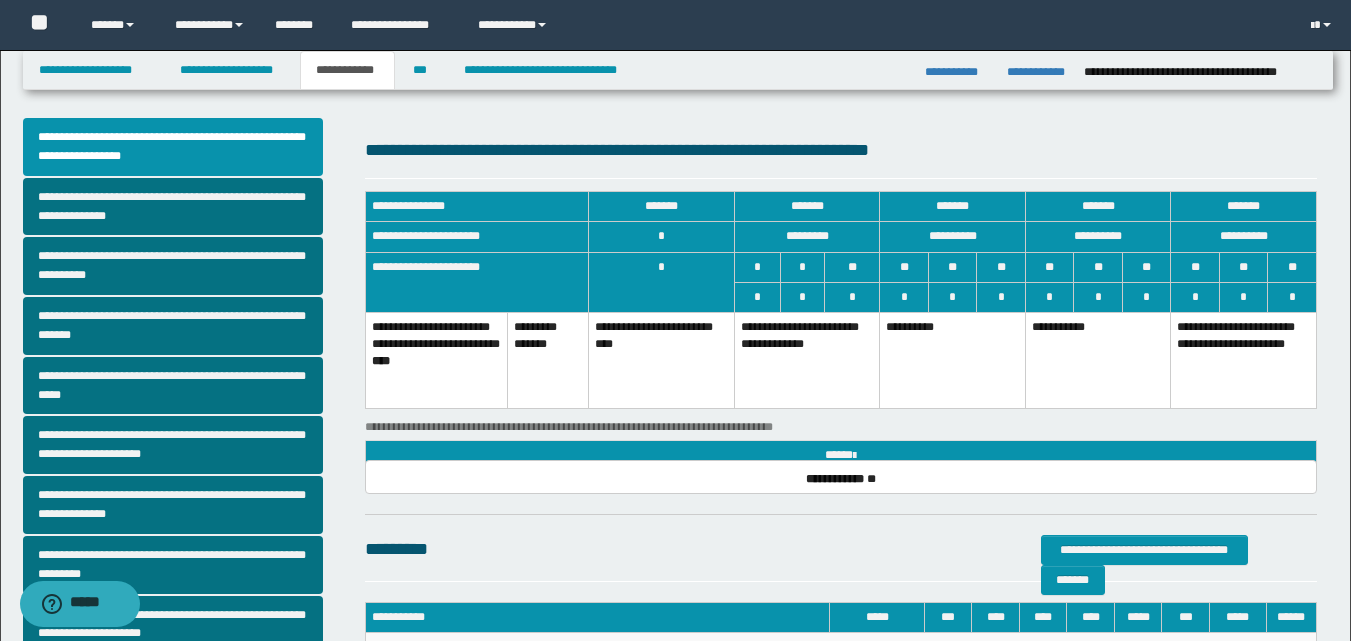 scroll, scrollTop: 0, scrollLeft: 0, axis: both 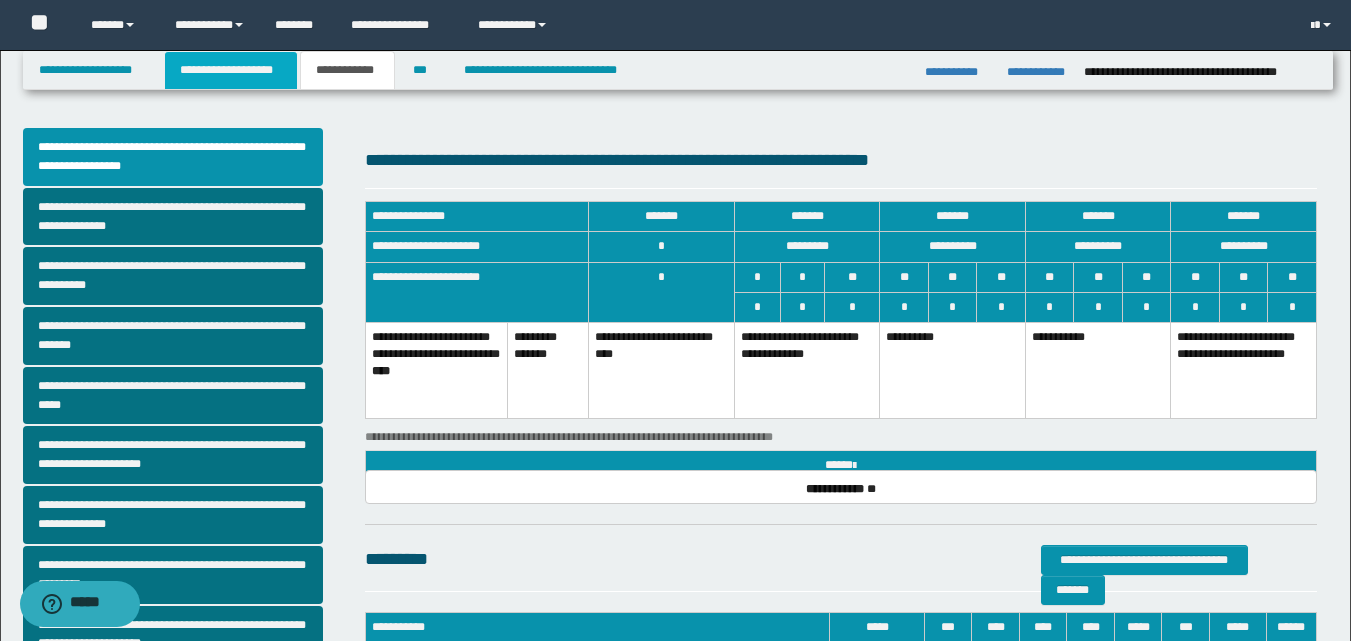 click on "**********" at bounding box center [231, 70] 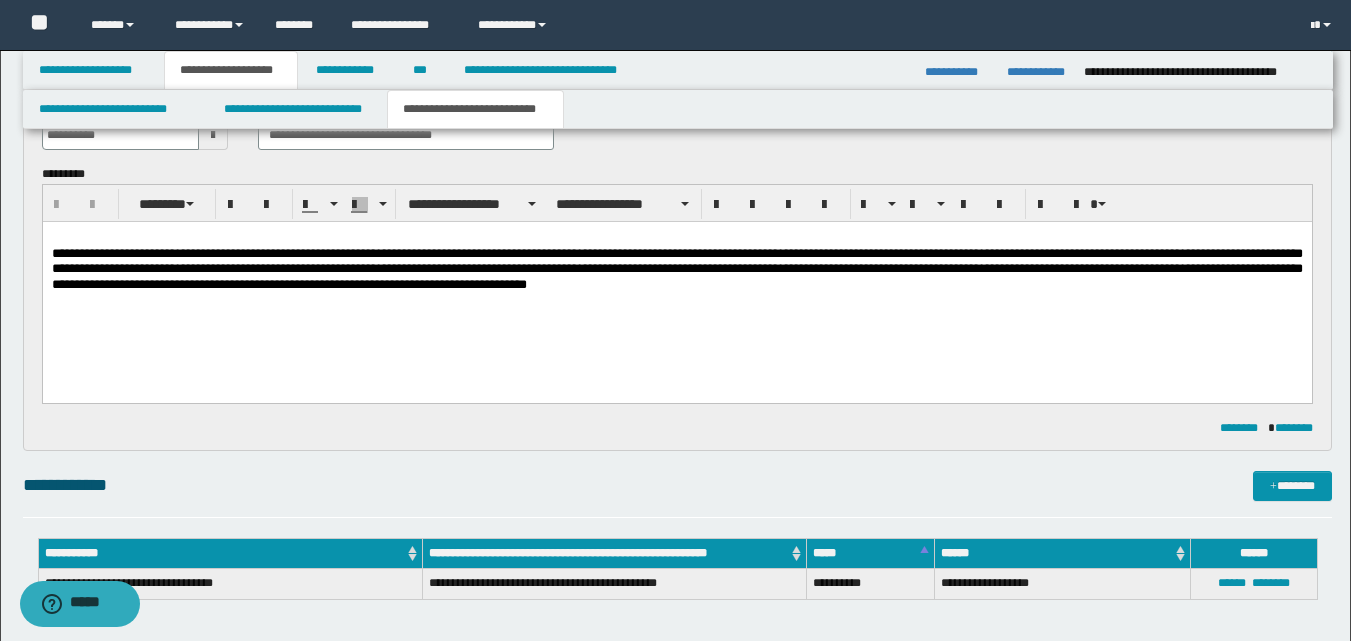 scroll, scrollTop: 0, scrollLeft: 0, axis: both 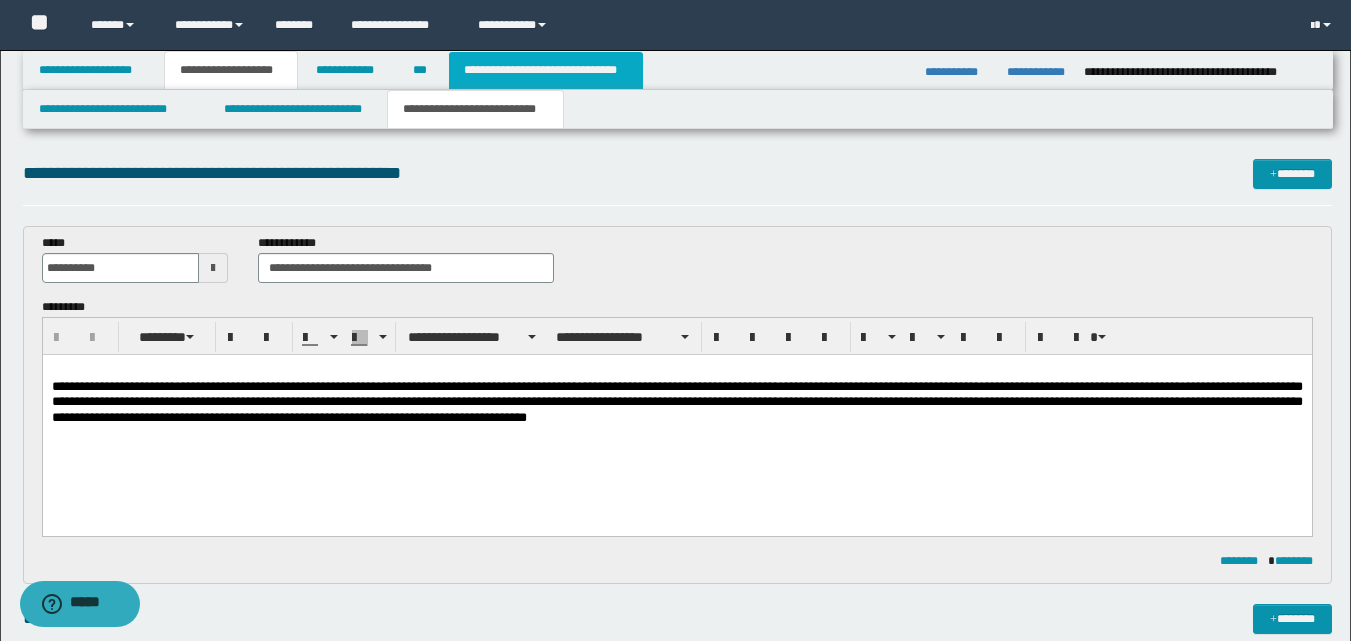 click on "**********" at bounding box center (546, 70) 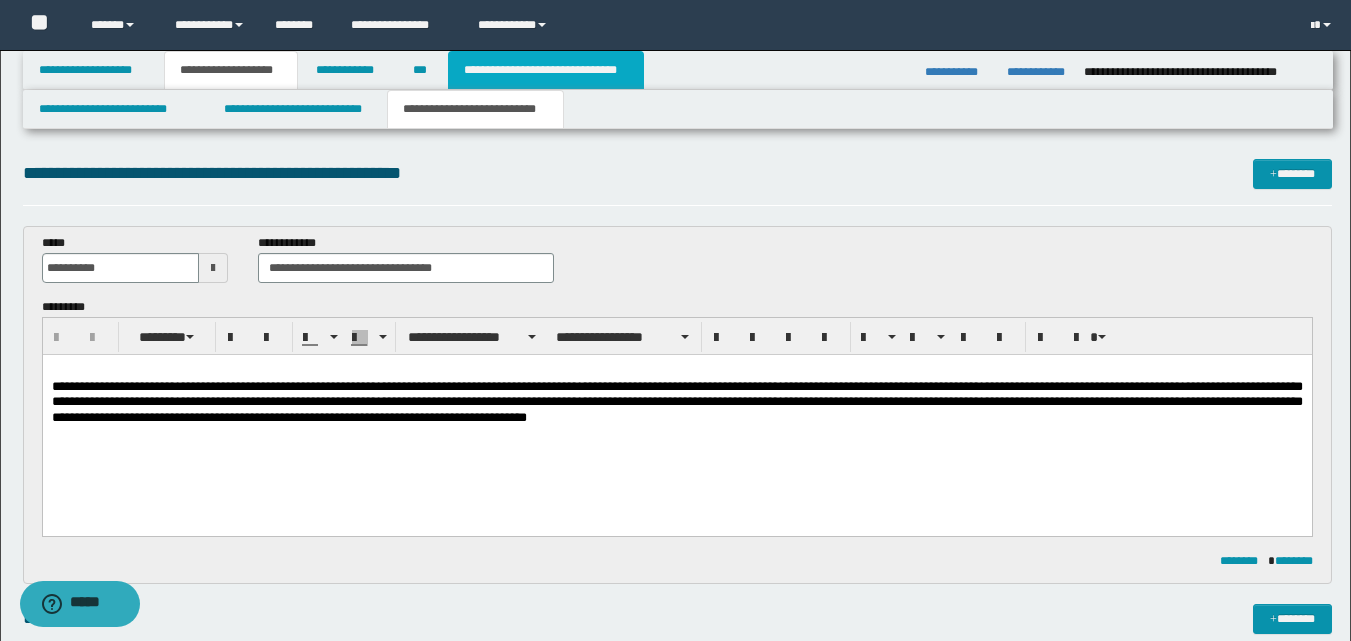 type on "**********" 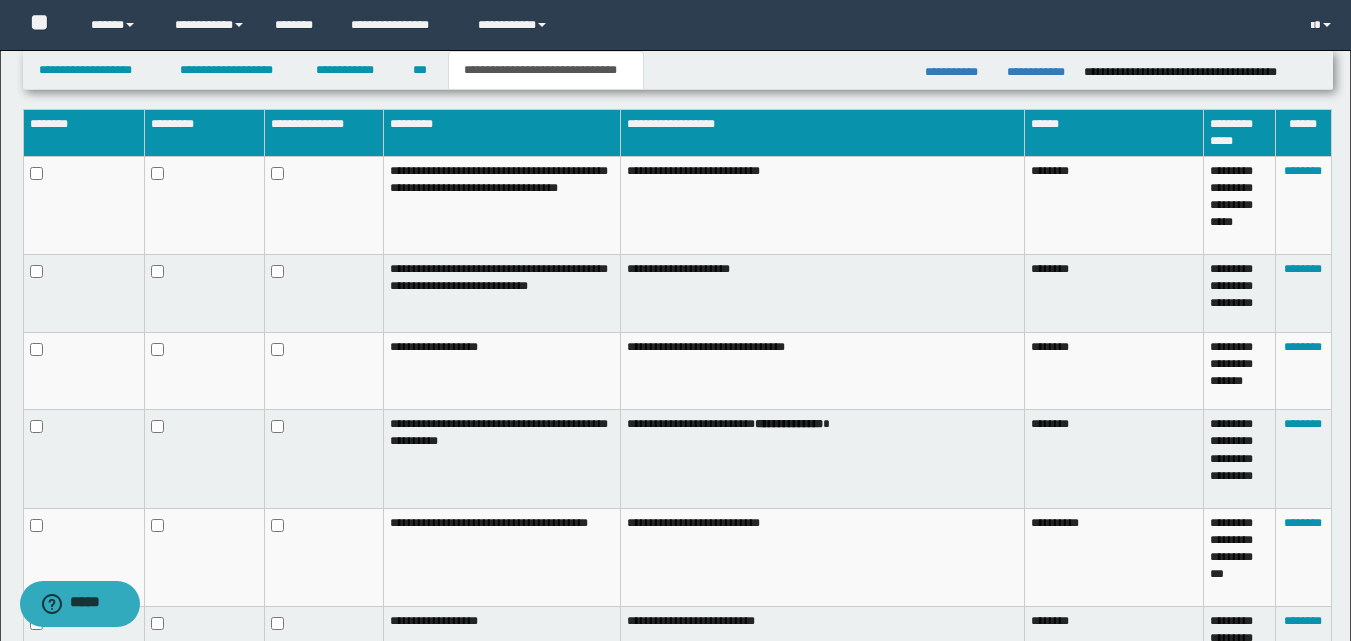 scroll, scrollTop: 1311, scrollLeft: 0, axis: vertical 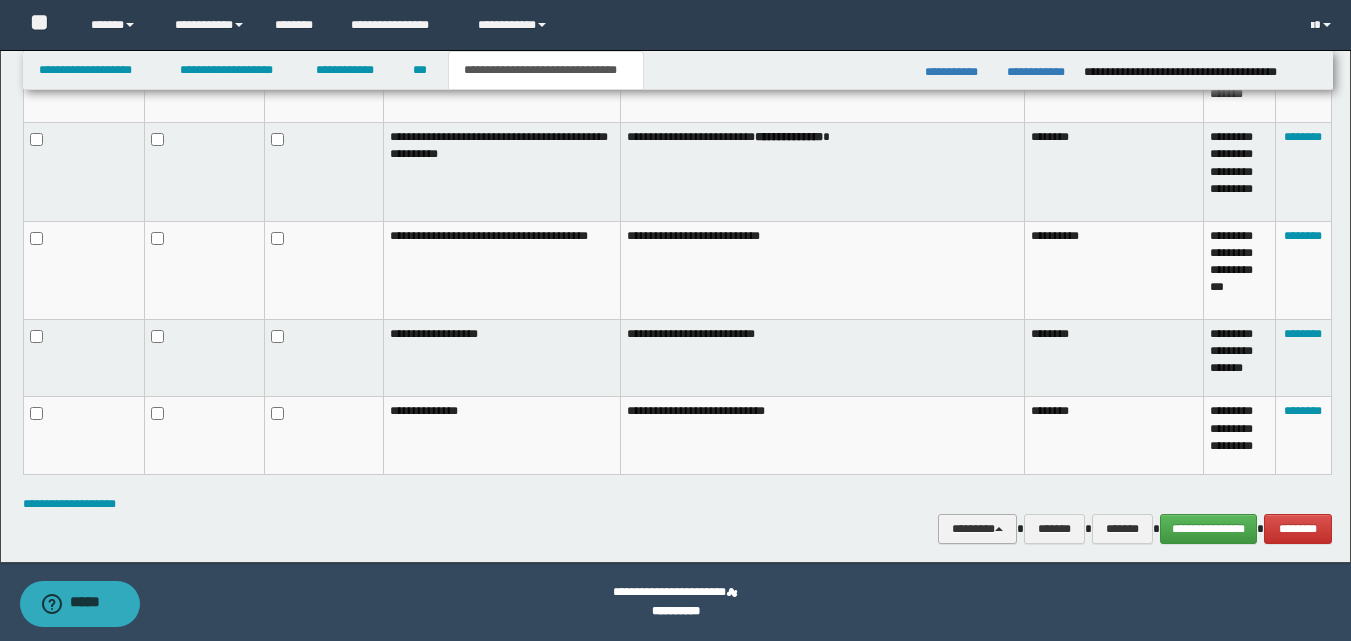 click on "********" at bounding box center [977, 529] 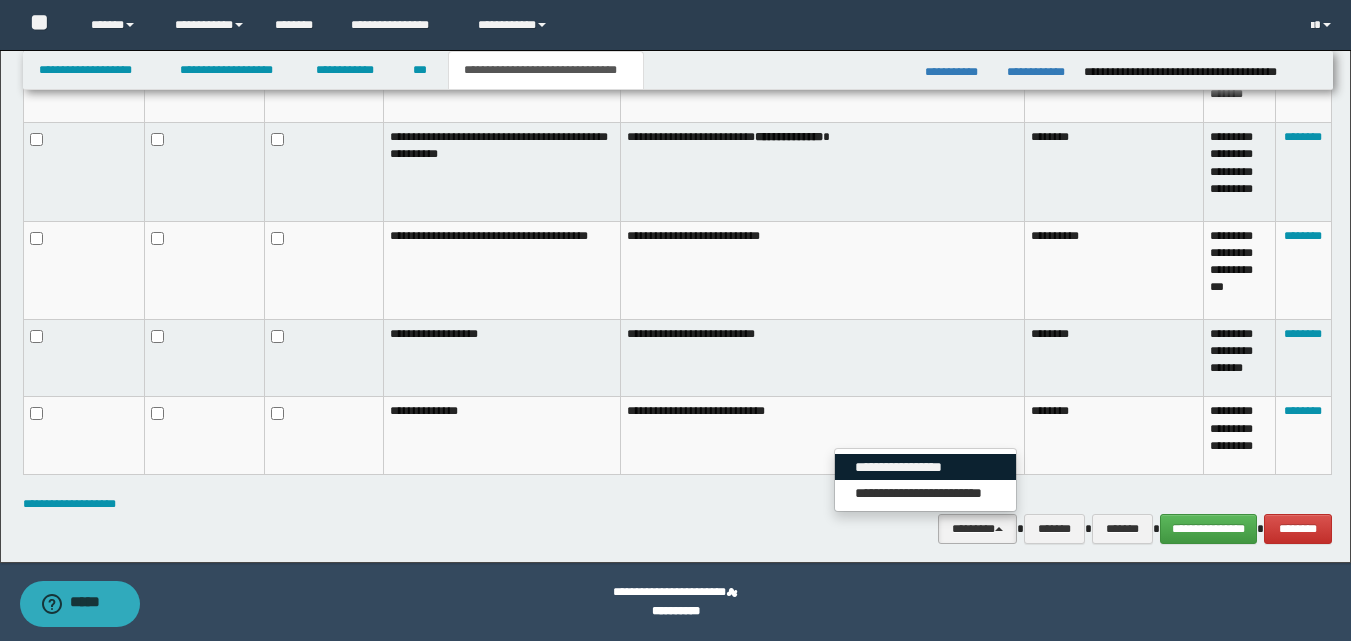 click on "**********" at bounding box center [925, 467] 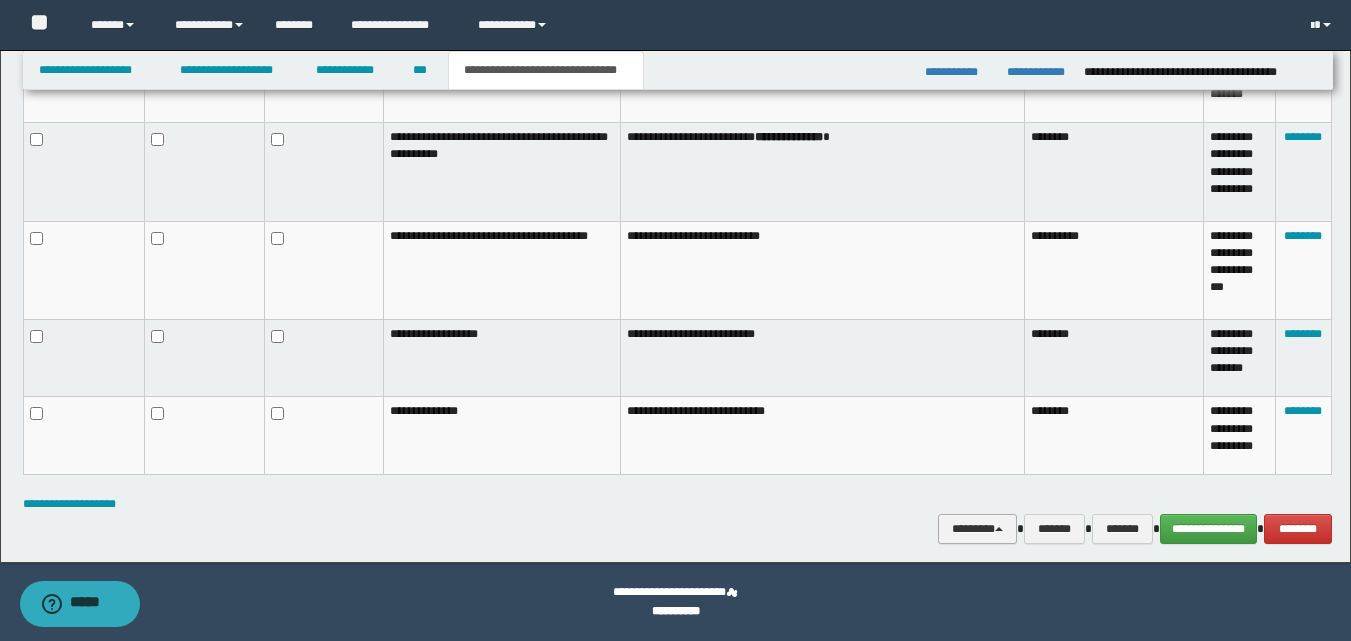 click on "********" at bounding box center (977, 529) 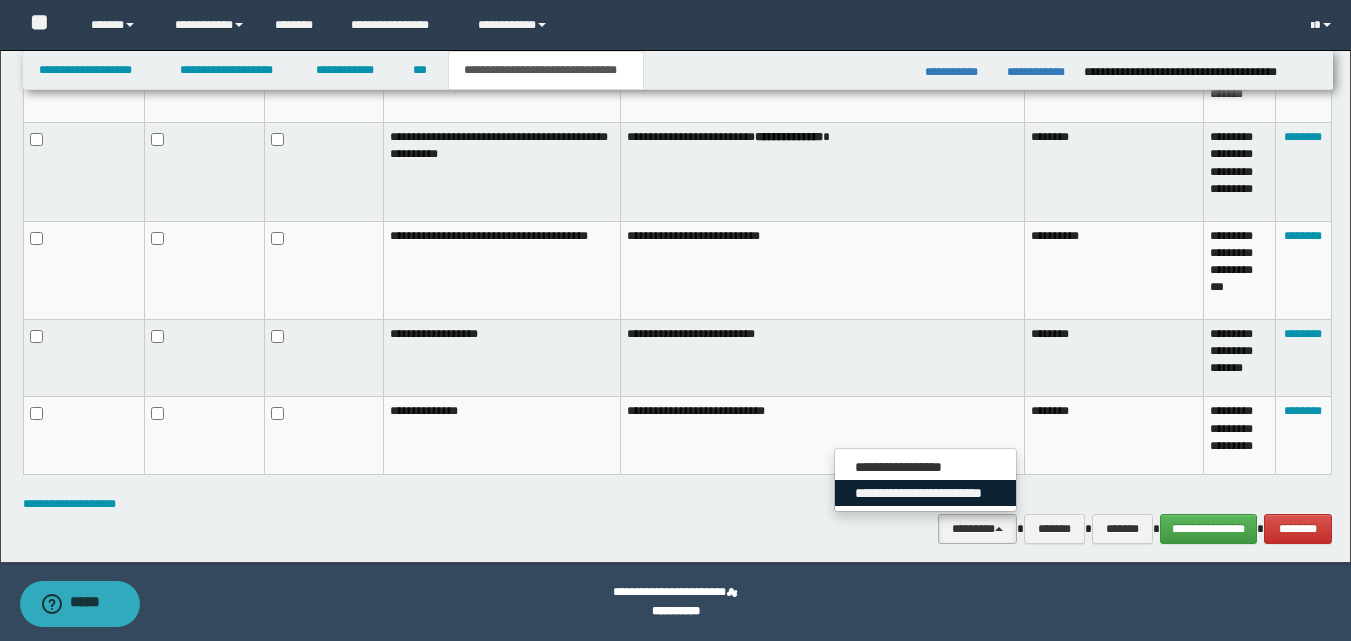 click on "**********" at bounding box center (925, 493) 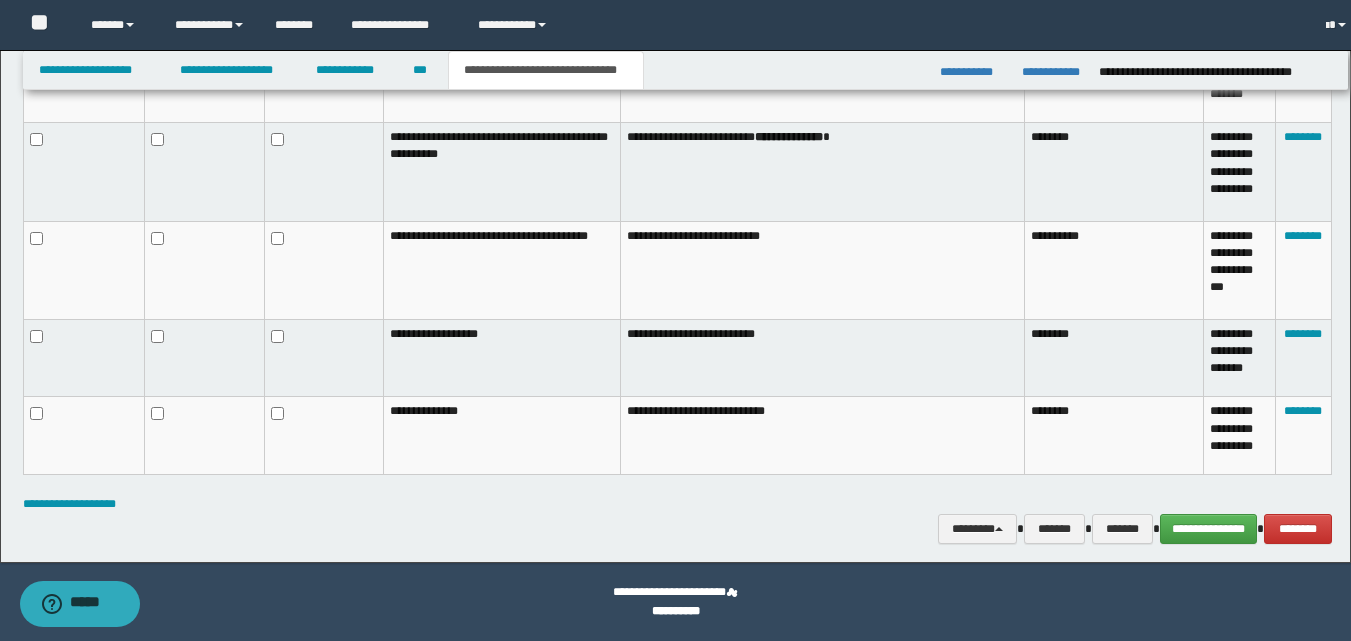scroll, scrollTop: 0, scrollLeft: 0, axis: both 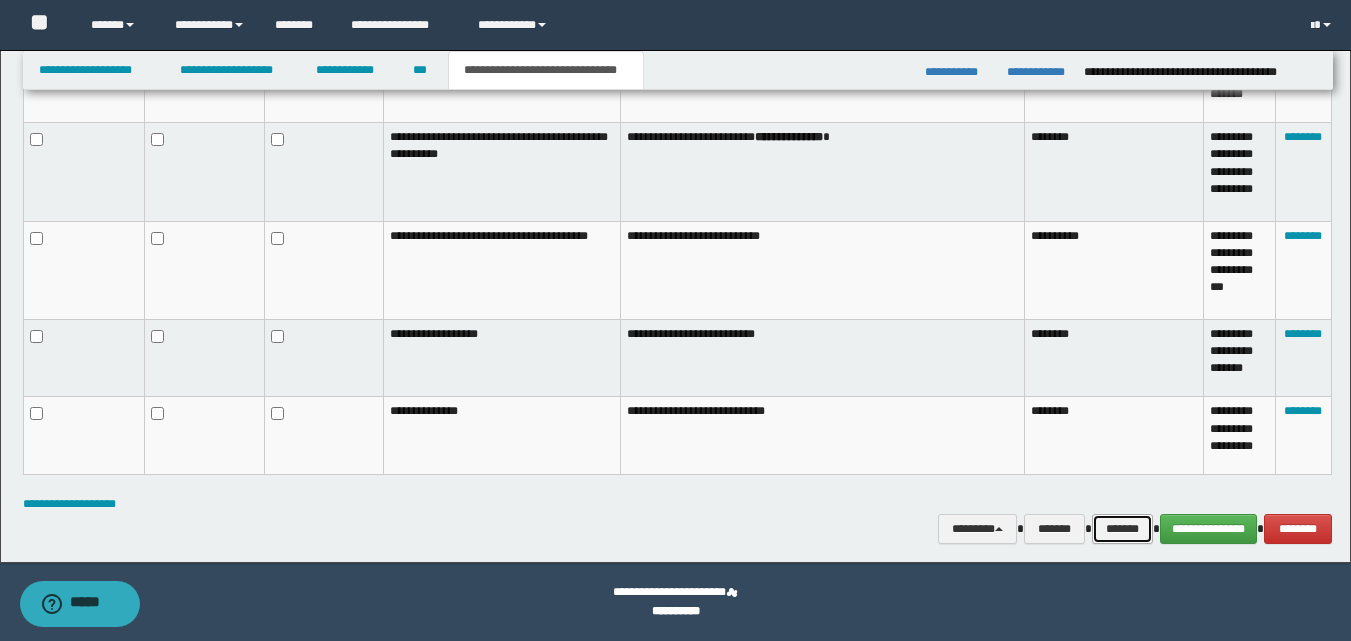click on "*******" at bounding box center (1122, 529) 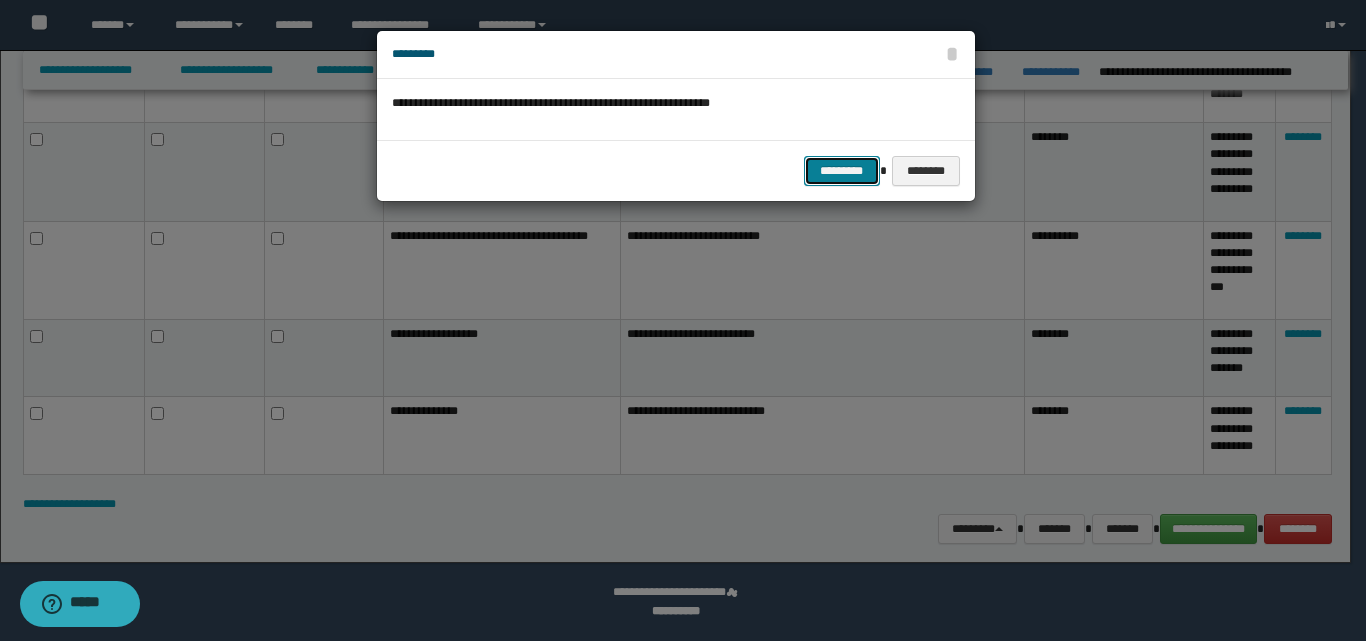 click on "*********" at bounding box center [842, 171] 